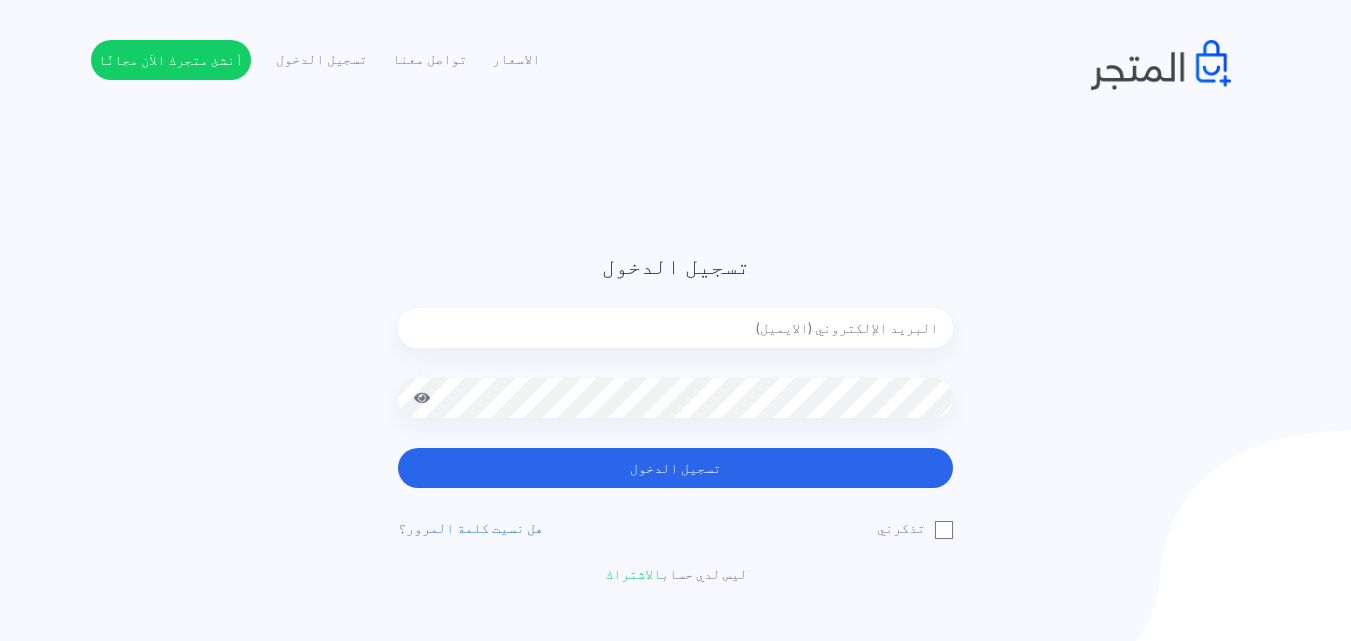 scroll, scrollTop: 0, scrollLeft: 0, axis: both 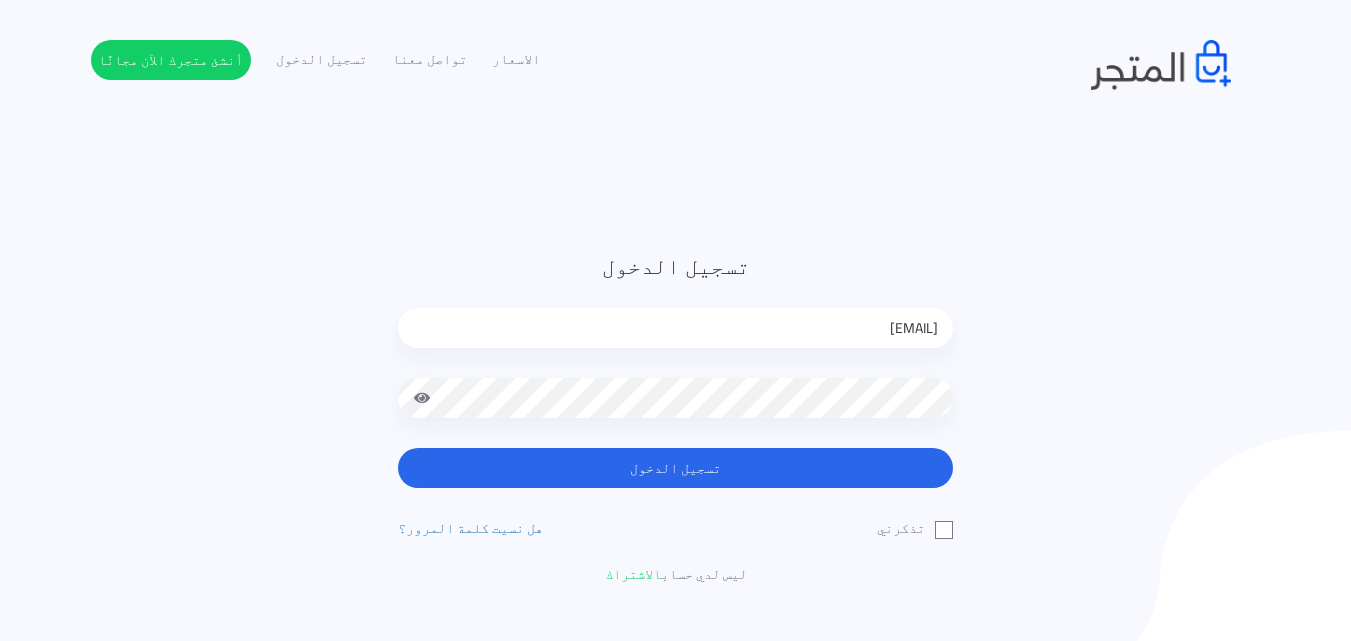 drag, startPoint x: 698, startPoint y: 328, endPoint x: 944, endPoint y: 336, distance: 246.13005 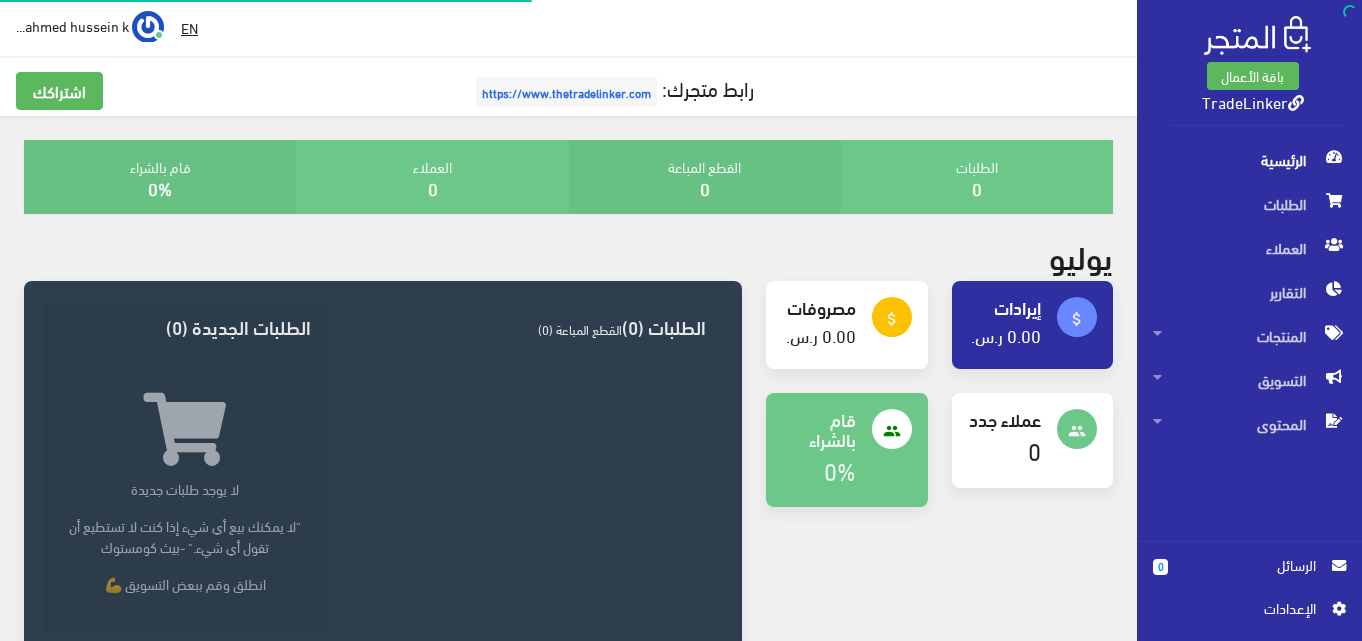 scroll, scrollTop: 0, scrollLeft: 0, axis: both 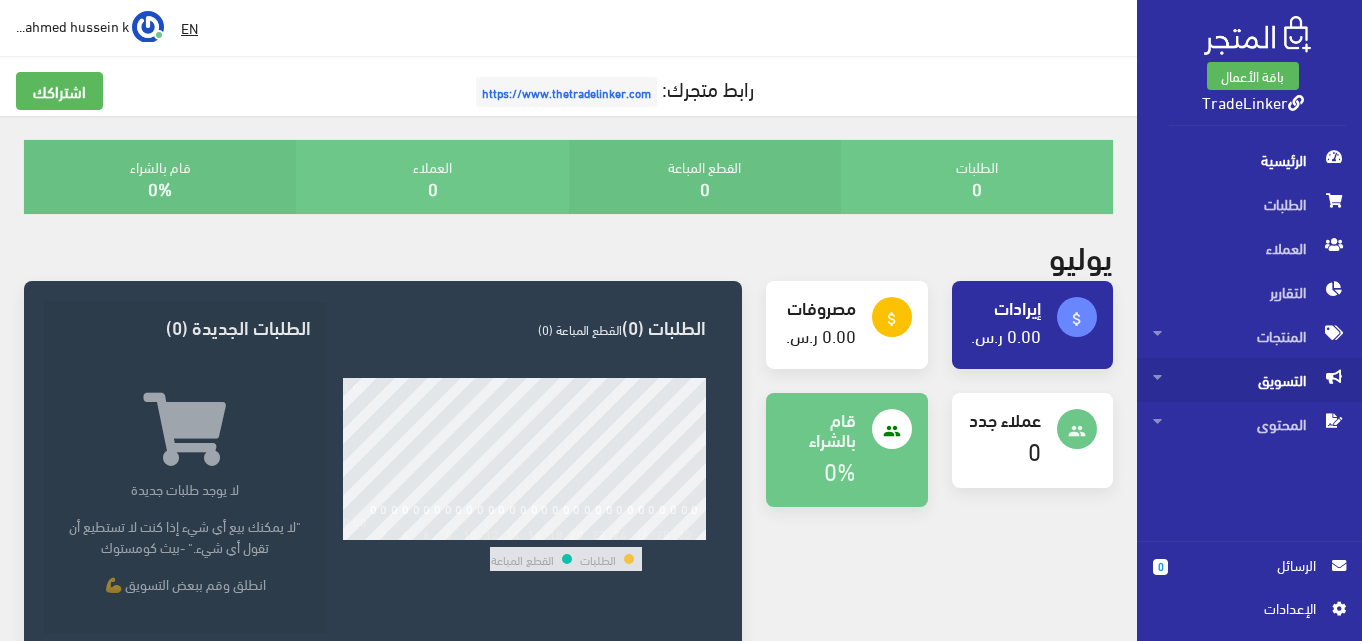 click on "التسويق" at bounding box center [1249, 336] 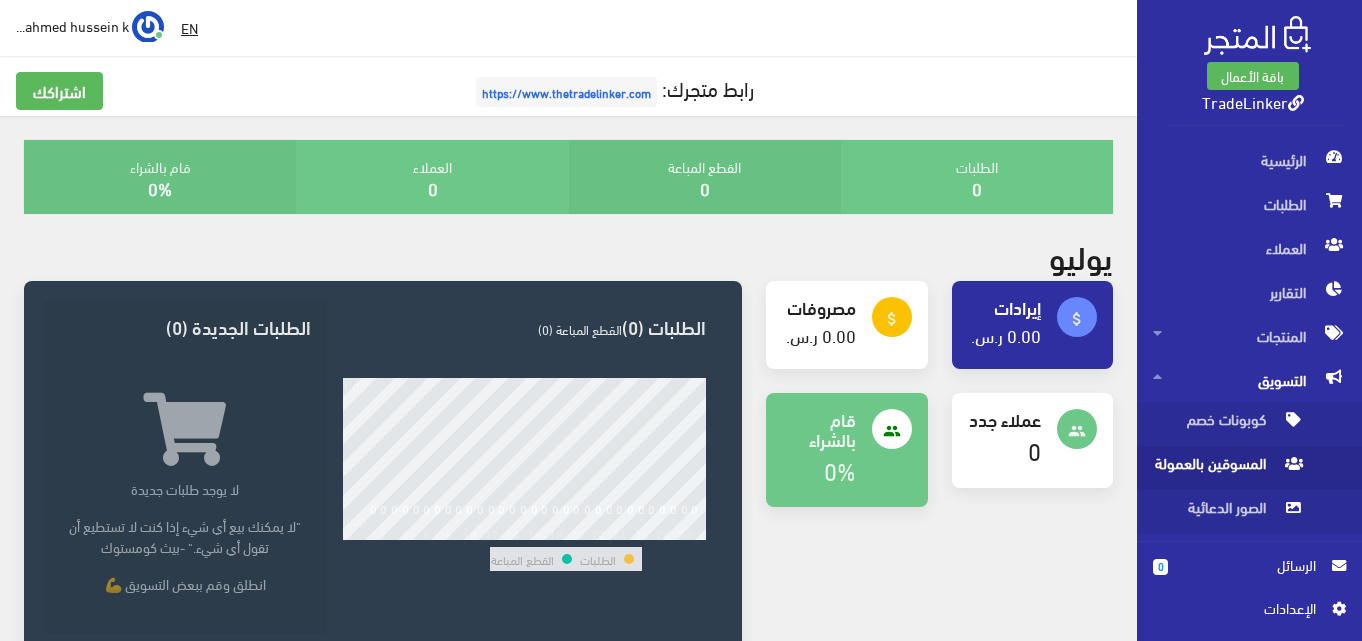 click on "المسوقين بالعمولة" at bounding box center (1229, 468) 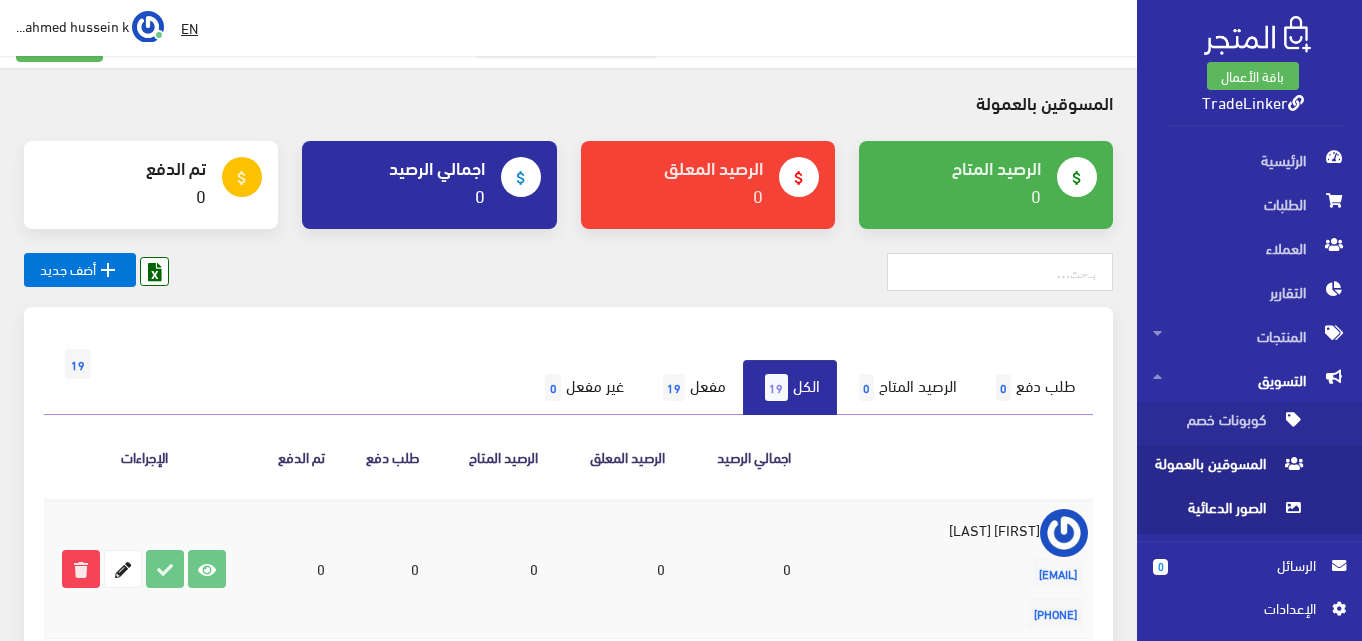 scroll, scrollTop: 0, scrollLeft: 0, axis: both 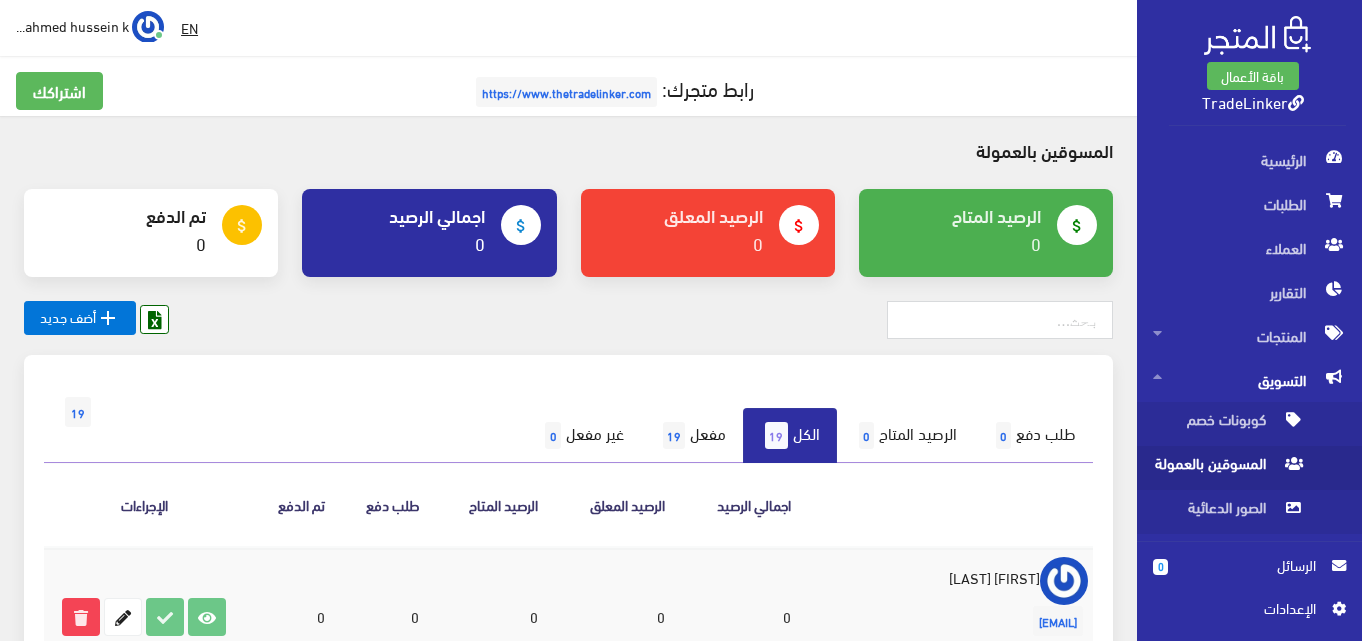 click on "اﻹعدادات" at bounding box center [1242, 608] 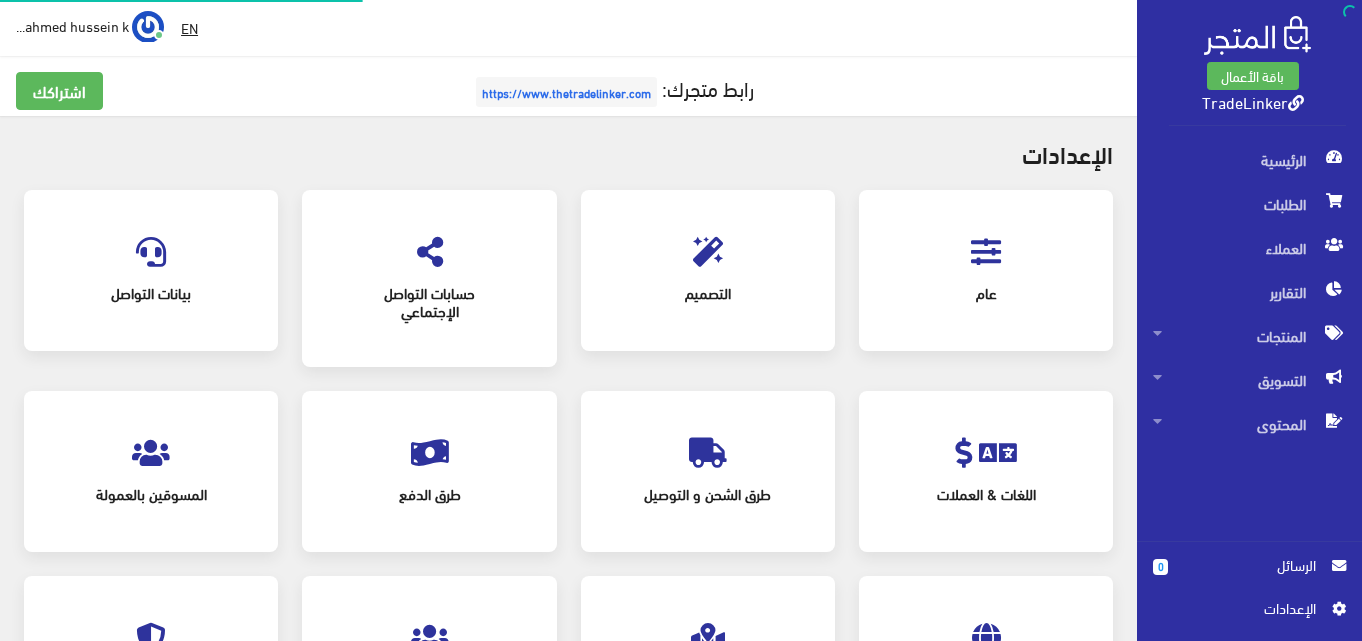 scroll, scrollTop: 0, scrollLeft: 0, axis: both 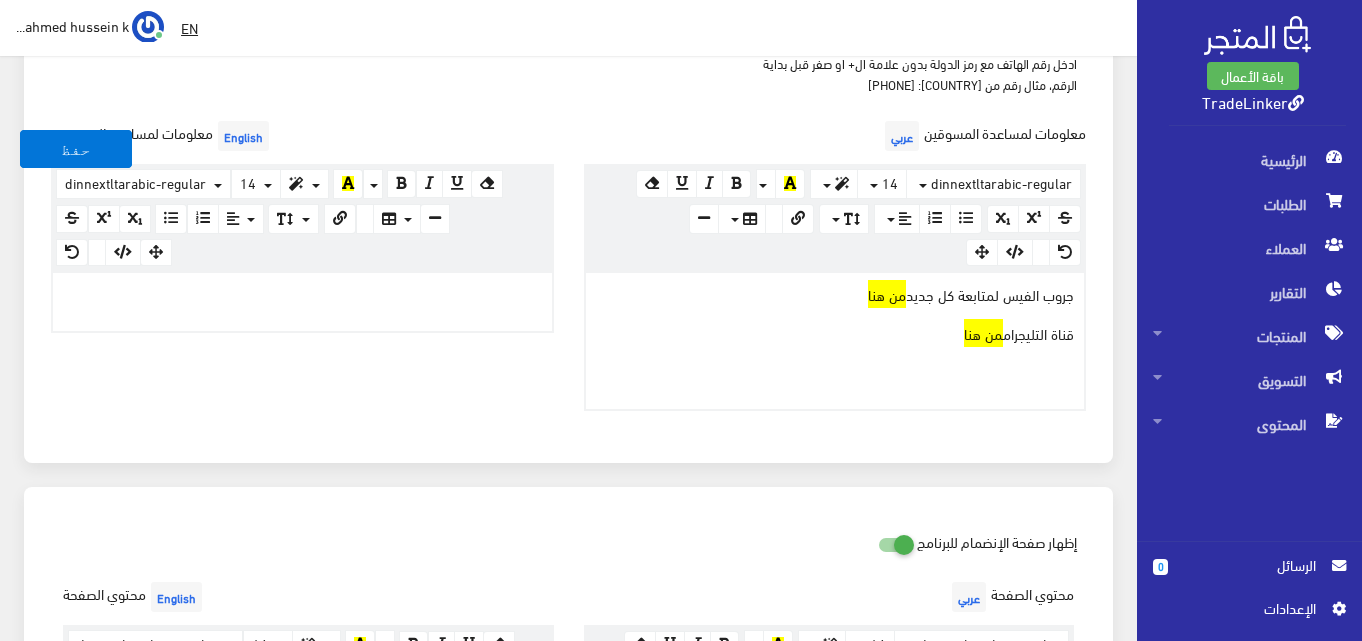 click on "قناة التليجرام  من هنا" at bounding box center (835, 333) 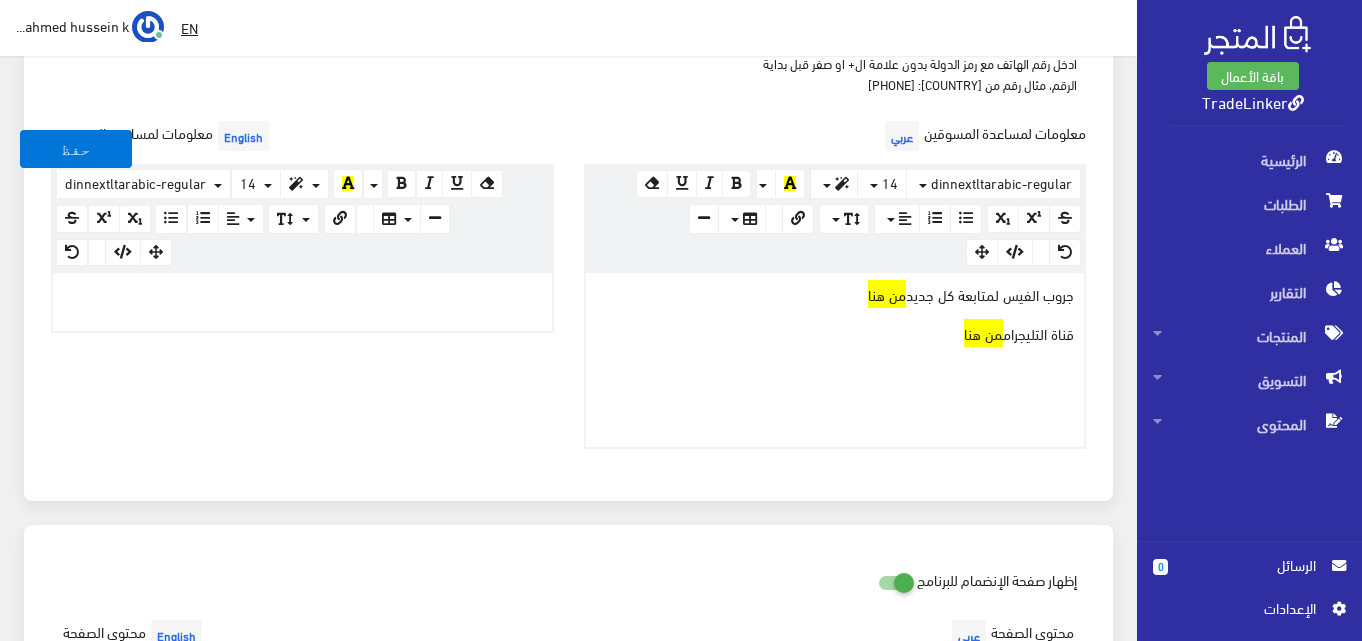 click on "جروب الفيس لمتابعة كل جديد  من هنا" at bounding box center (835, 294) 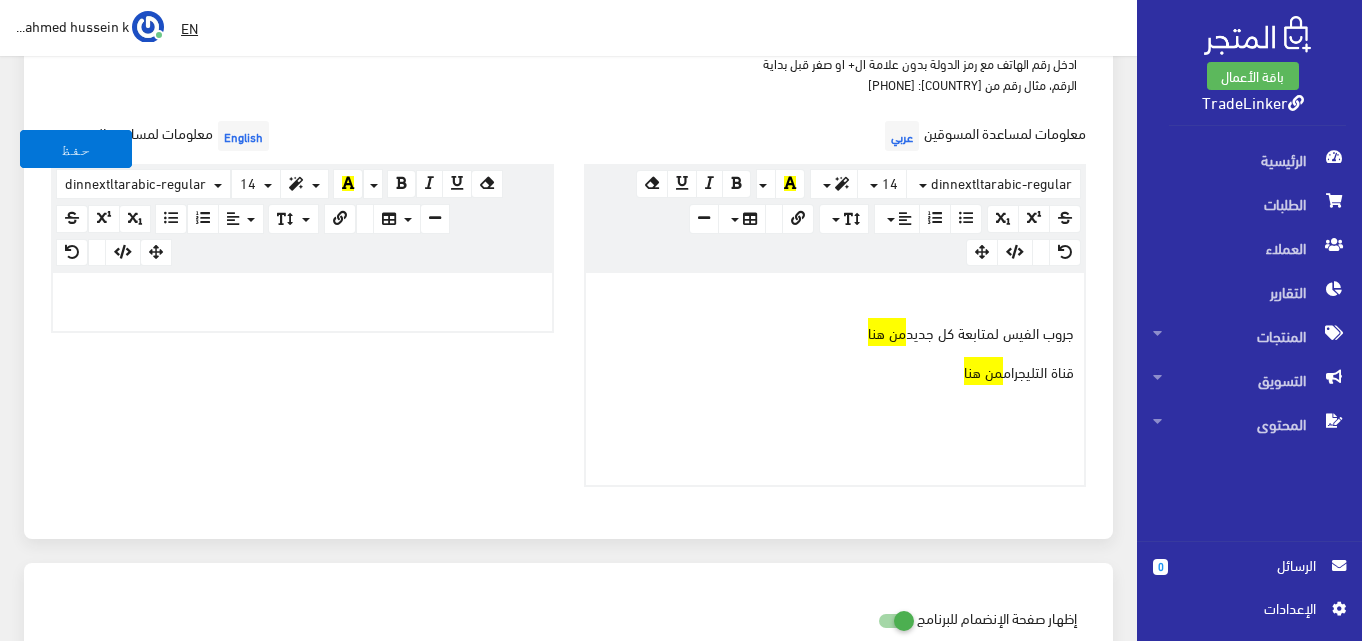 click at bounding box center [835, 294] 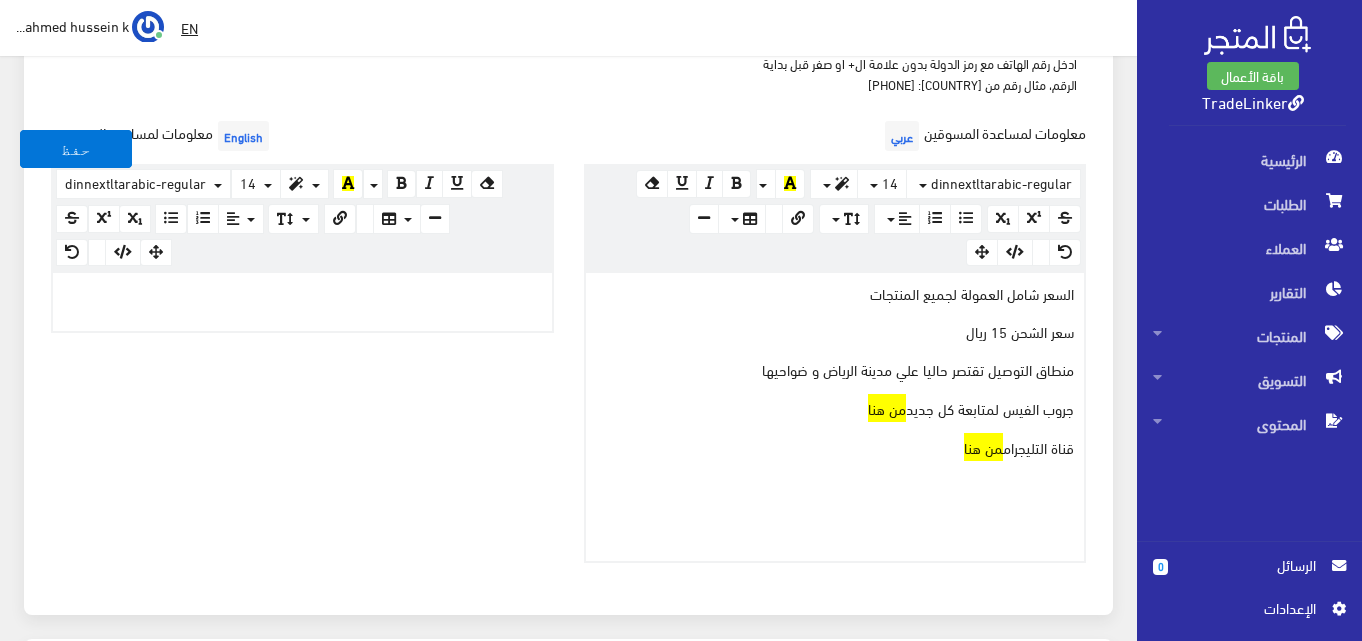 click on "سعر الشحن 15 ريال" at bounding box center (835, 332) 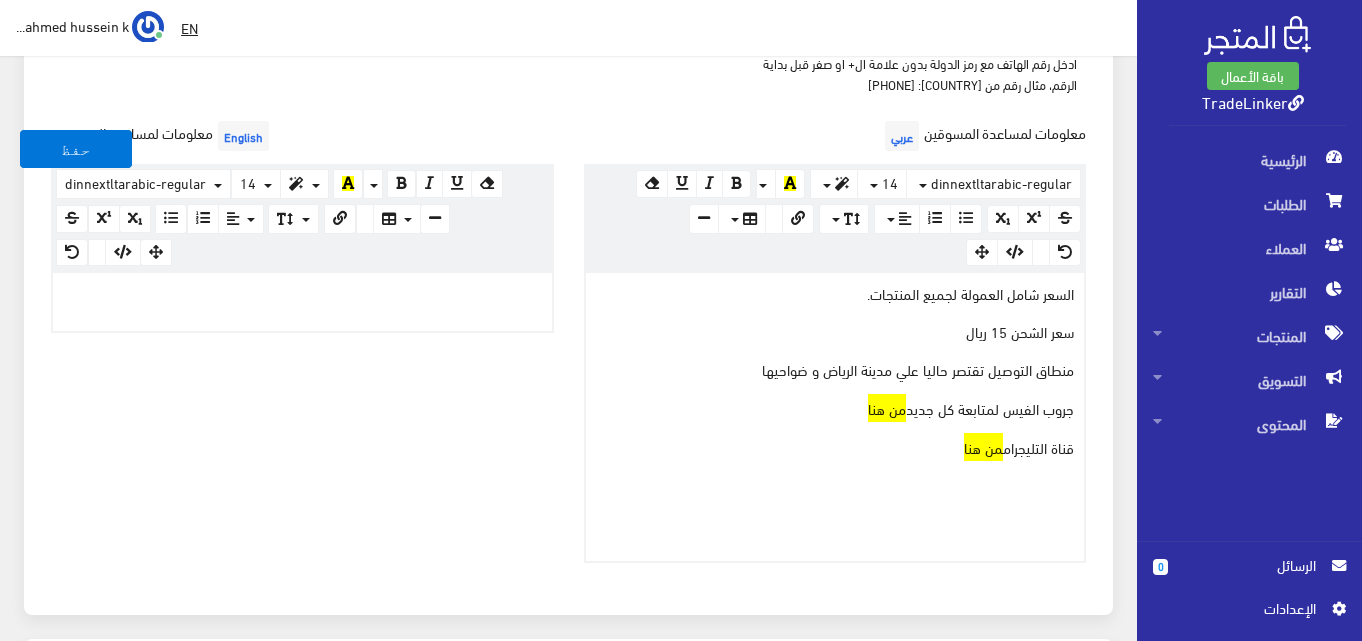 click on "سعر الشحن 15 ريال" at bounding box center [835, 332] 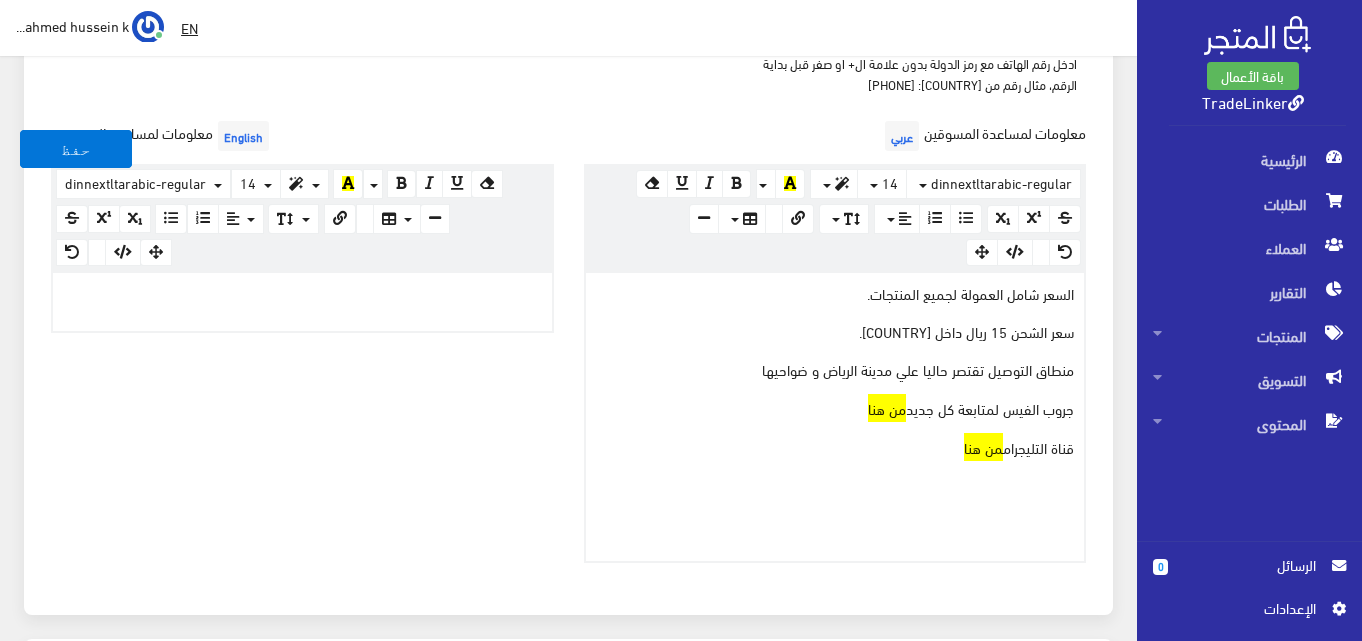 click on "منطاق التوصيل تقتصر حاليا علي مدينة الرياض و ضواحيها" at bounding box center [835, 370] 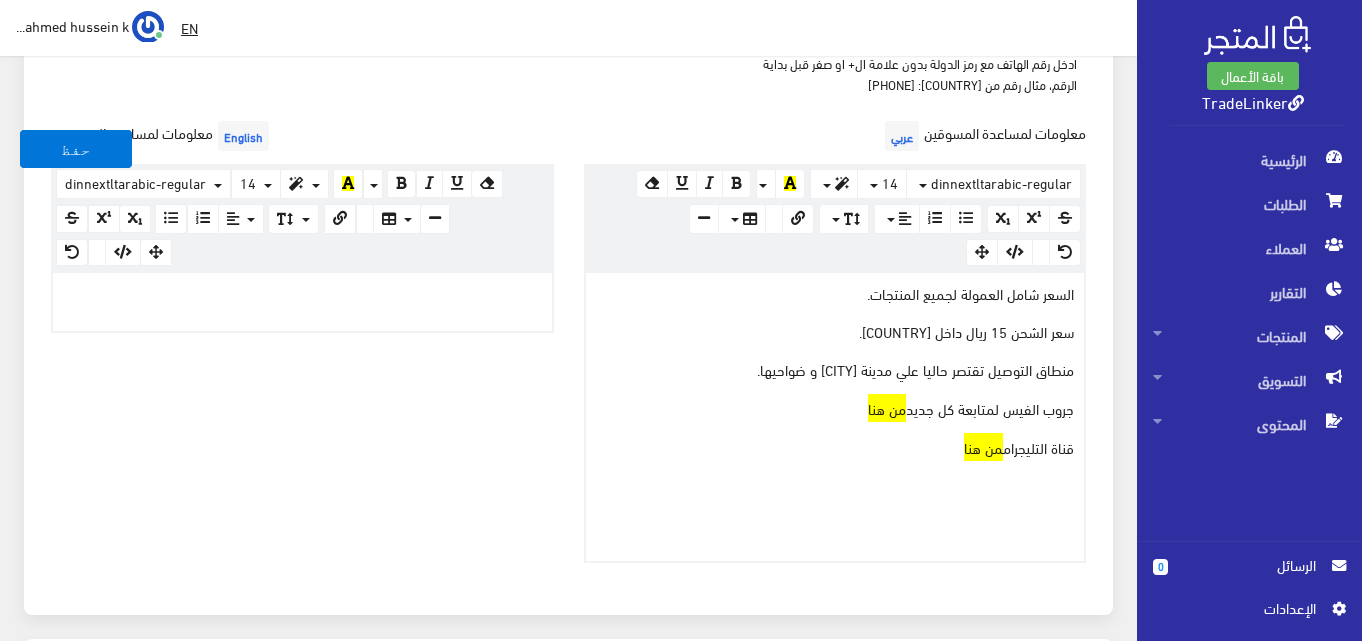 click on "جروب الفيس لمتابعة كل جديد  من هنا" at bounding box center (835, 408) 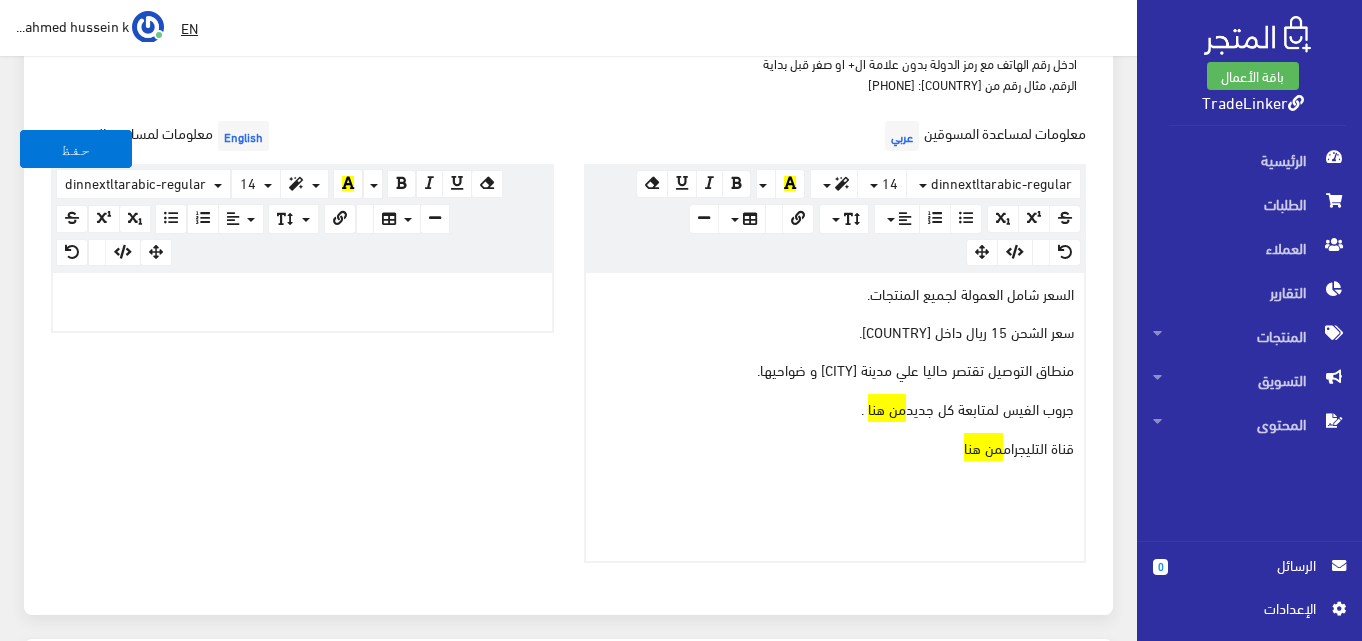 click on "قناة التليجرام  من هنا" at bounding box center (835, 447) 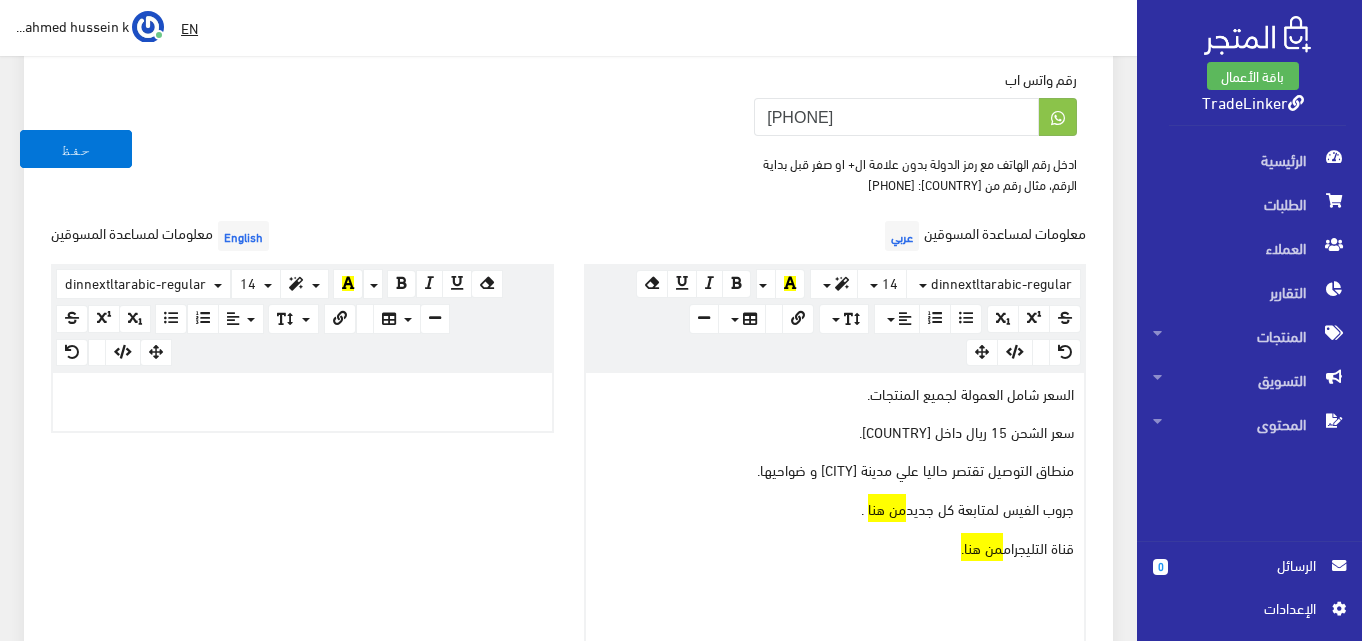 scroll, scrollTop: 600, scrollLeft: 0, axis: vertical 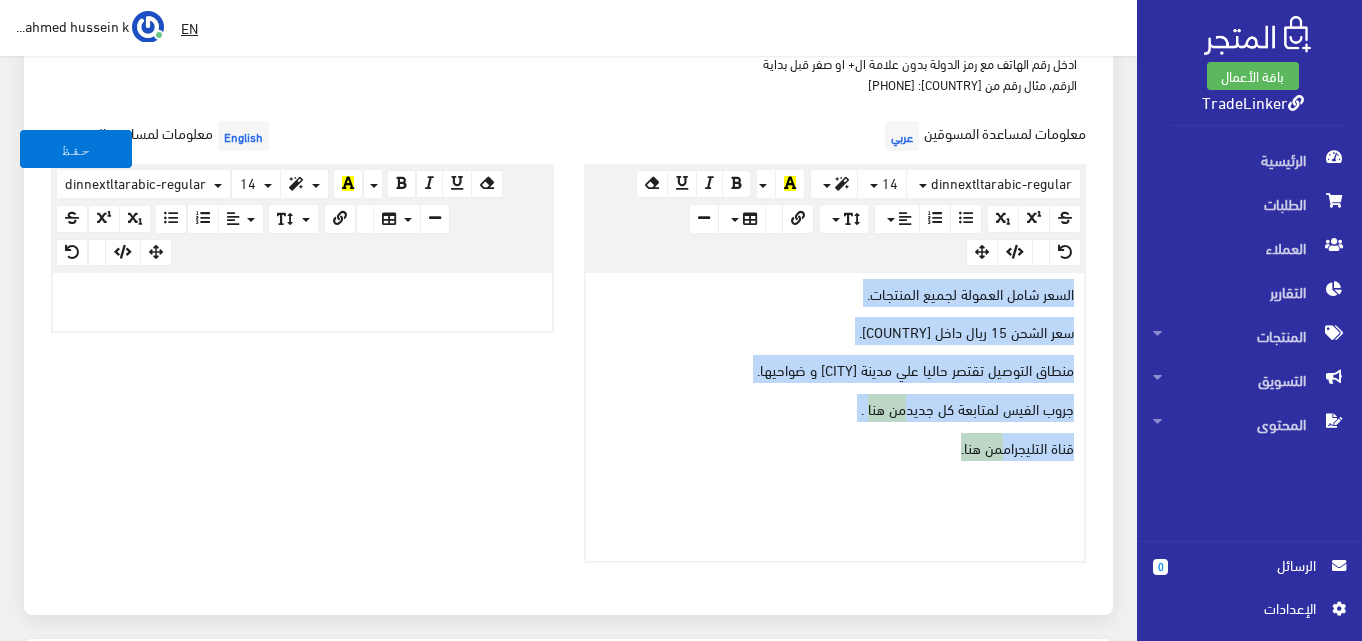 drag, startPoint x: 945, startPoint y: 446, endPoint x: 1096, endPoint y: 283, distance: 222.1936 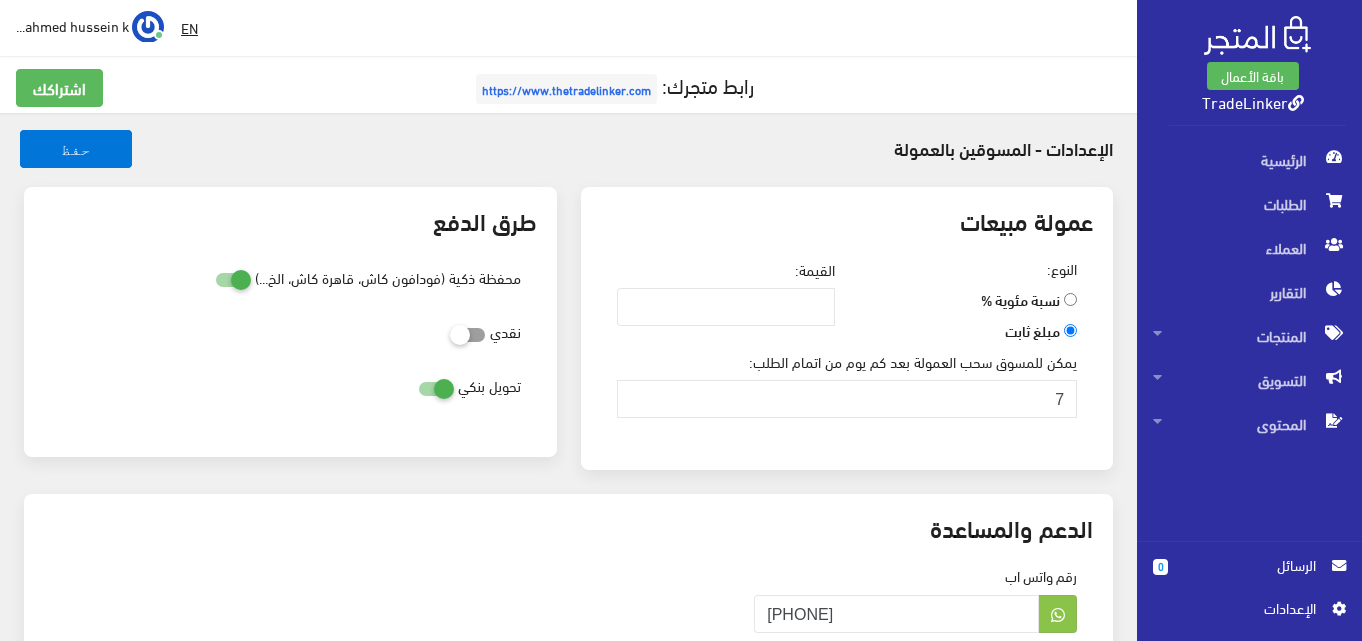scroll, scrollTop: 0, scrollLeft: 0, axis: both 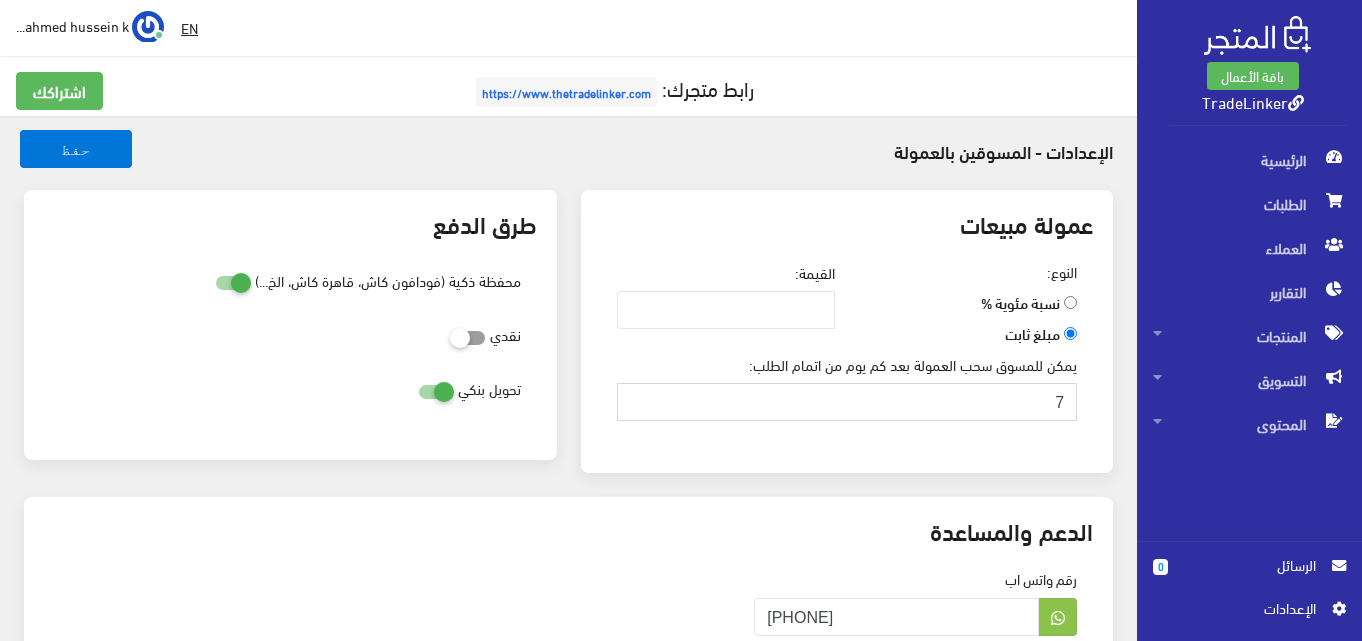 drag, startPoint x: 1050, startPoint y: 404, endPoint x: 1075, endPoint y: 404, distance: 25 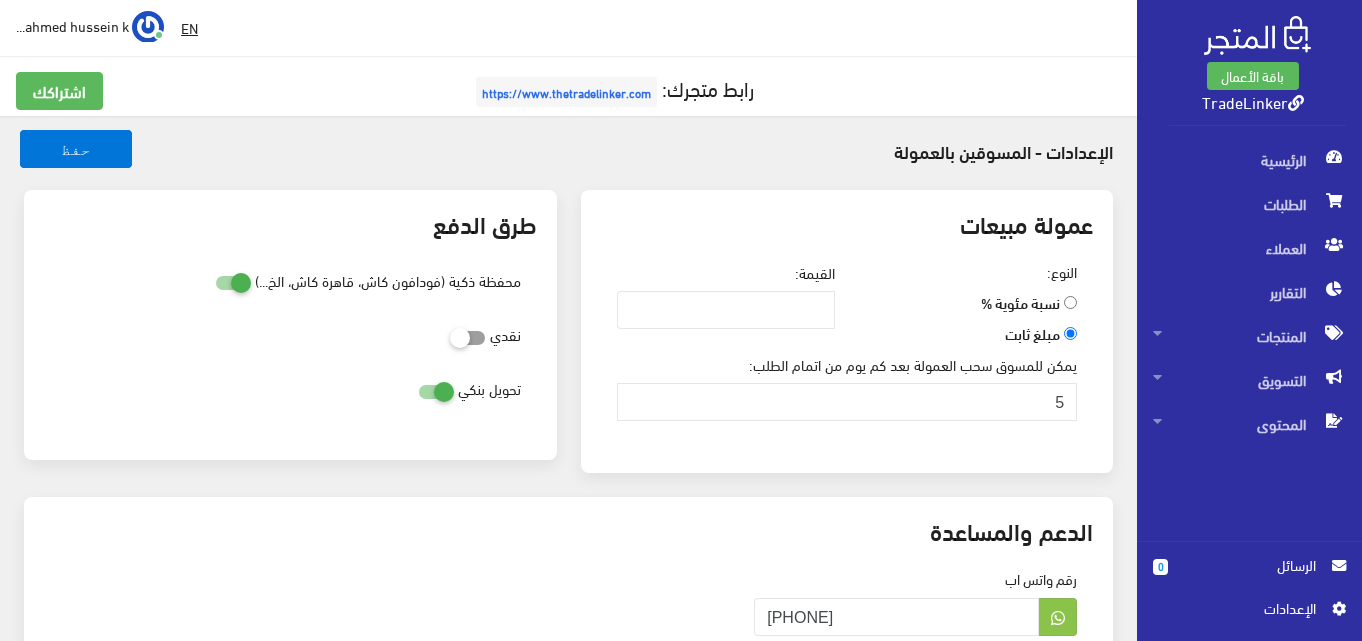 click on "عمولة مبيعات
النوع:
نسبة مئوية %
مبلغ ثابت
القيمة:
5" at bounding box center [847, 331] 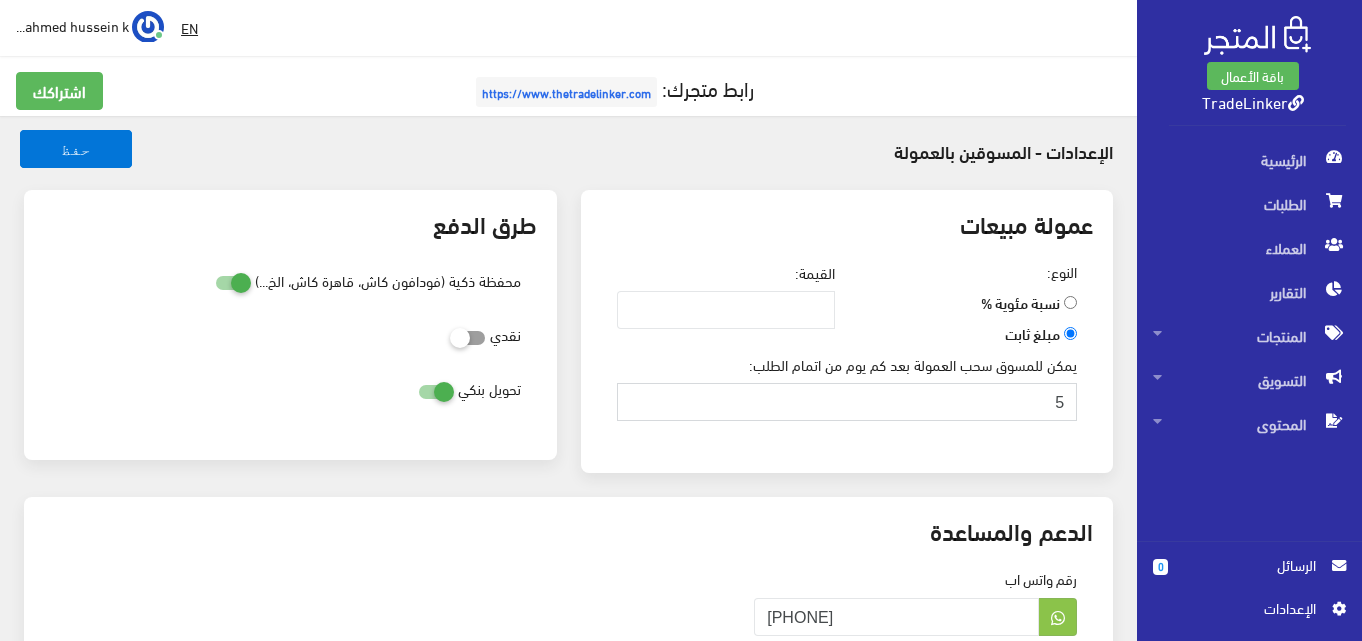 drag, startPoint x: 1024, startPoint y: 390, endPoint x: 1119, endPoint y: 407, distance: 96.50906 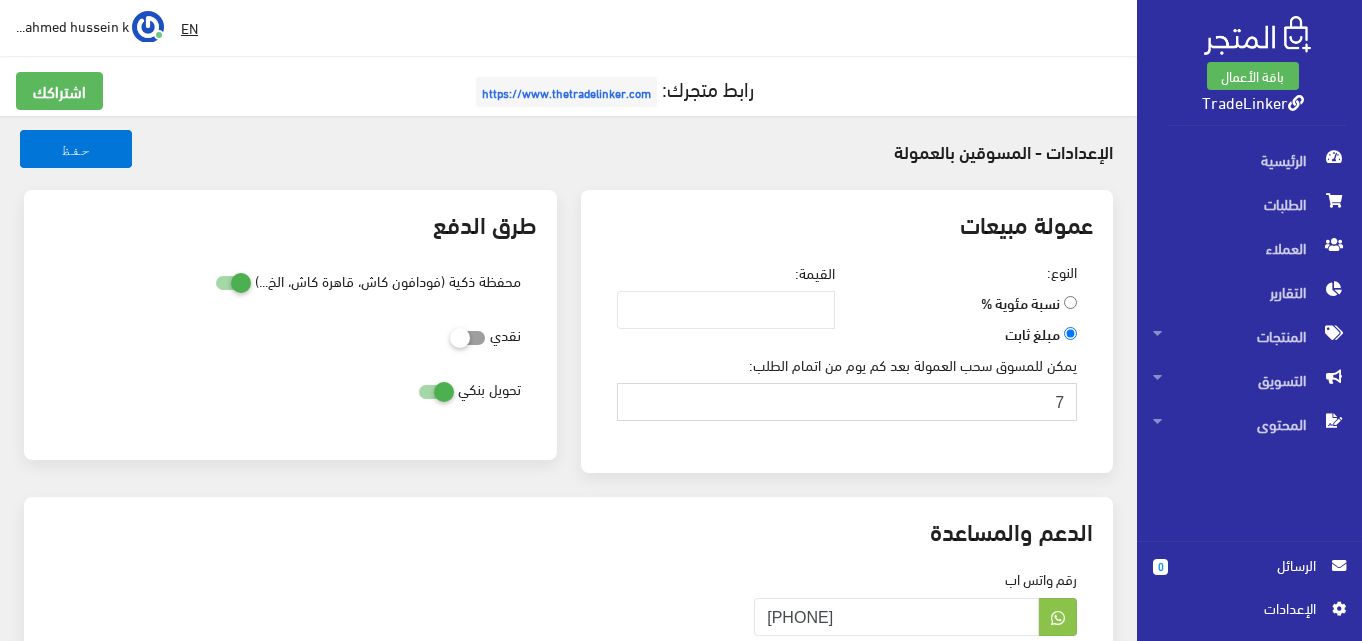 type on "7" 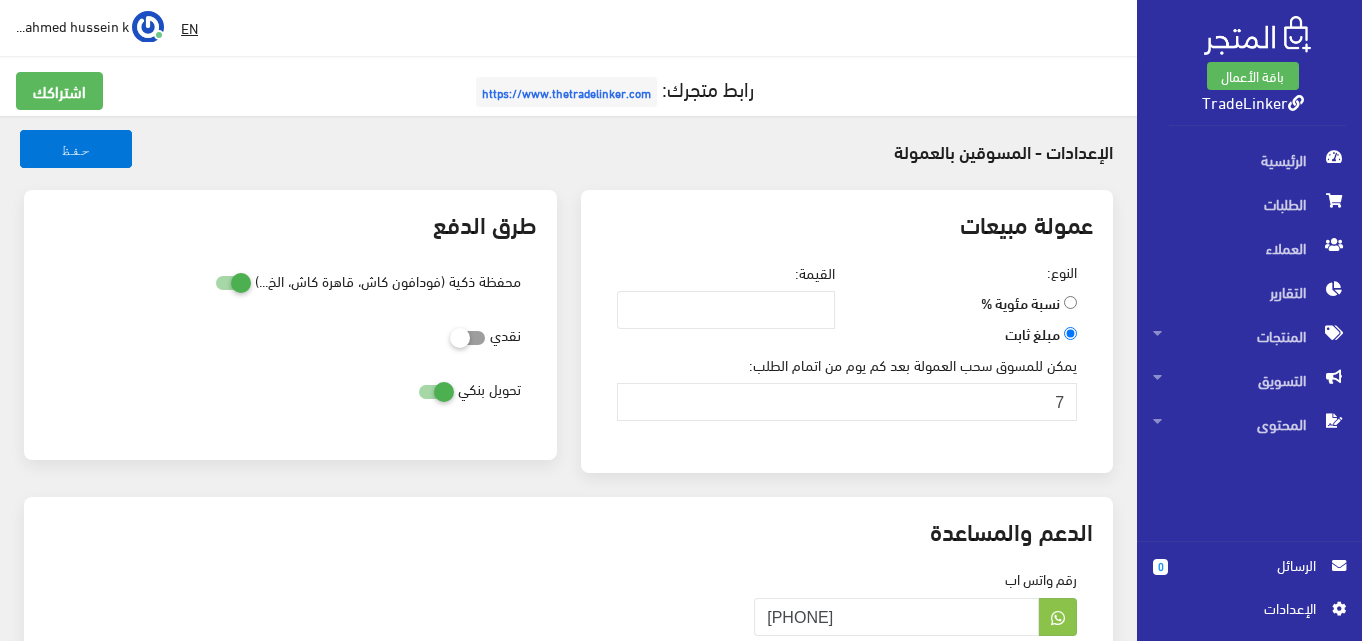 click on "حفظ
اﻹعدادات - المسوقين بالعمولة
عمولة مبيعات
النوع:
نسبة مئوية %
مبلغ ثابت" at bounding box center [568, 1827] 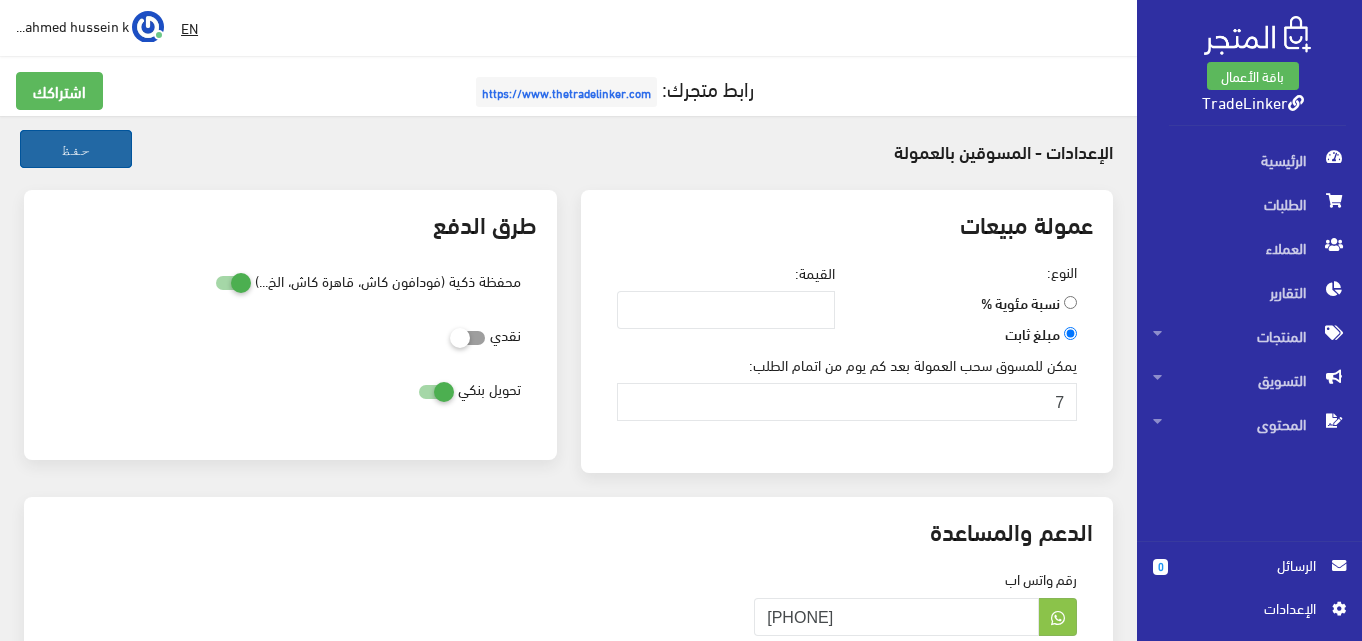 click on "حفظ" at bounding box center (76, 149) 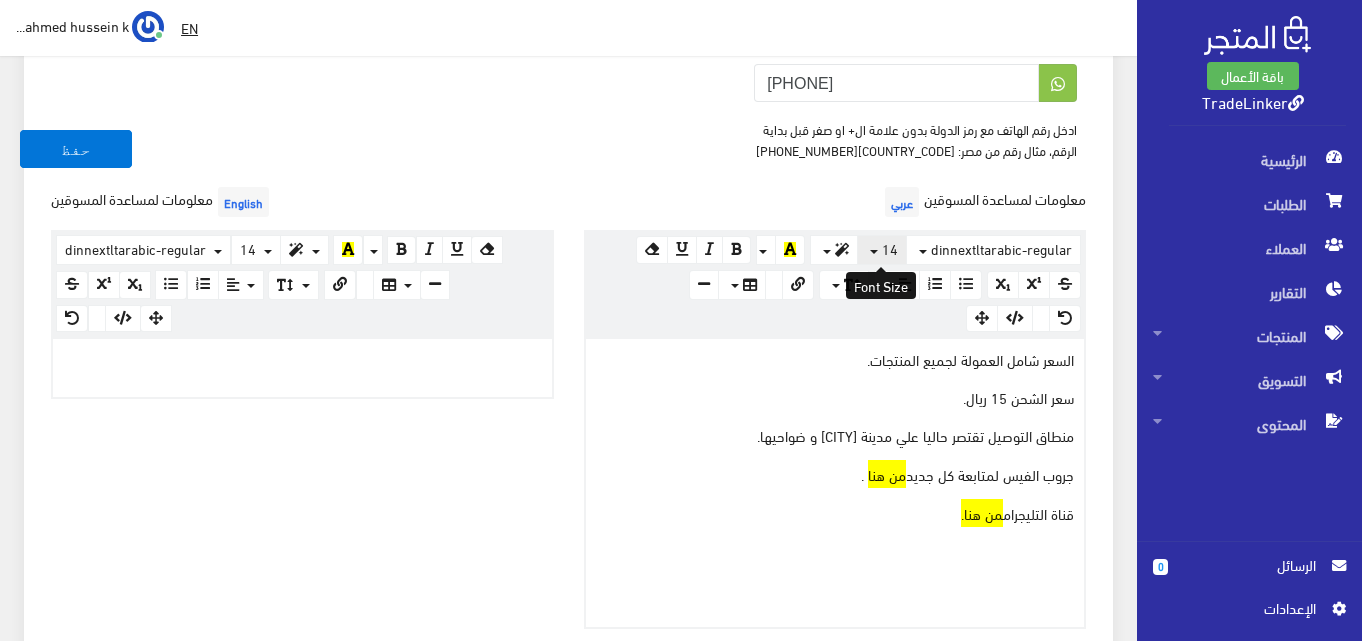 scroll, scrollTop: 600, scrollLeft: 0, axis: vertical 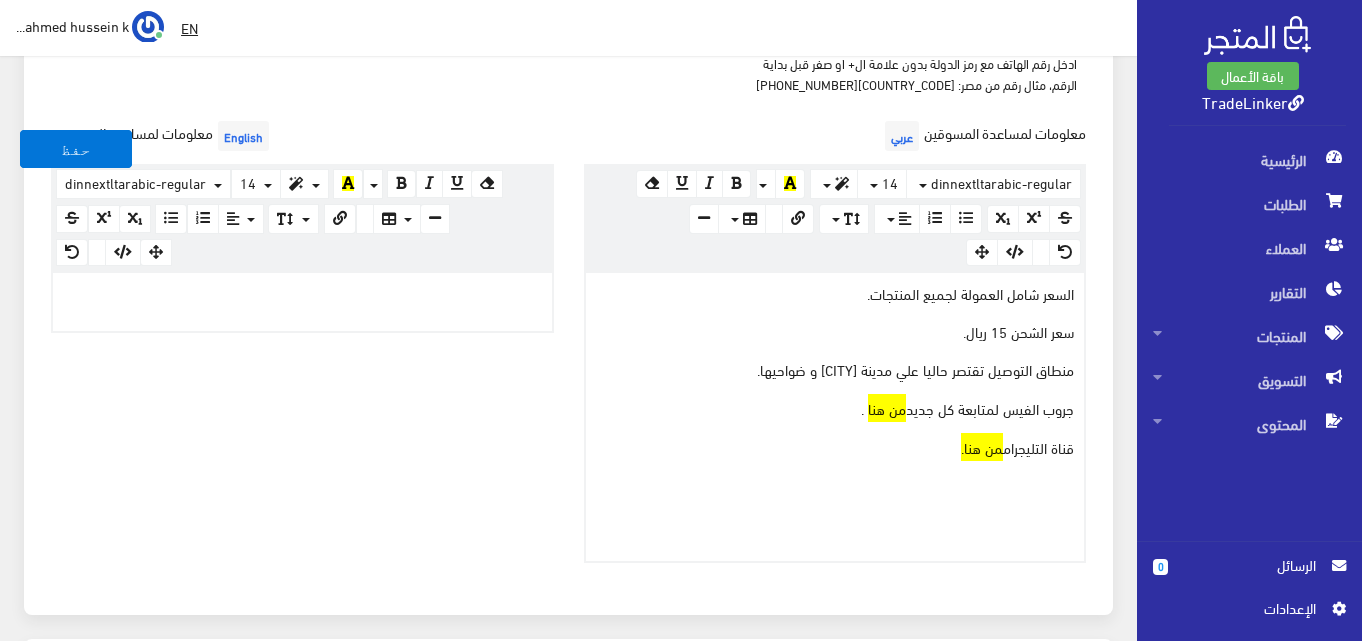 click on "منطاق التوصيل تقتصر حاليا علي مدينة [CITY] و ضواحيها." at bounding box center (835, 370) 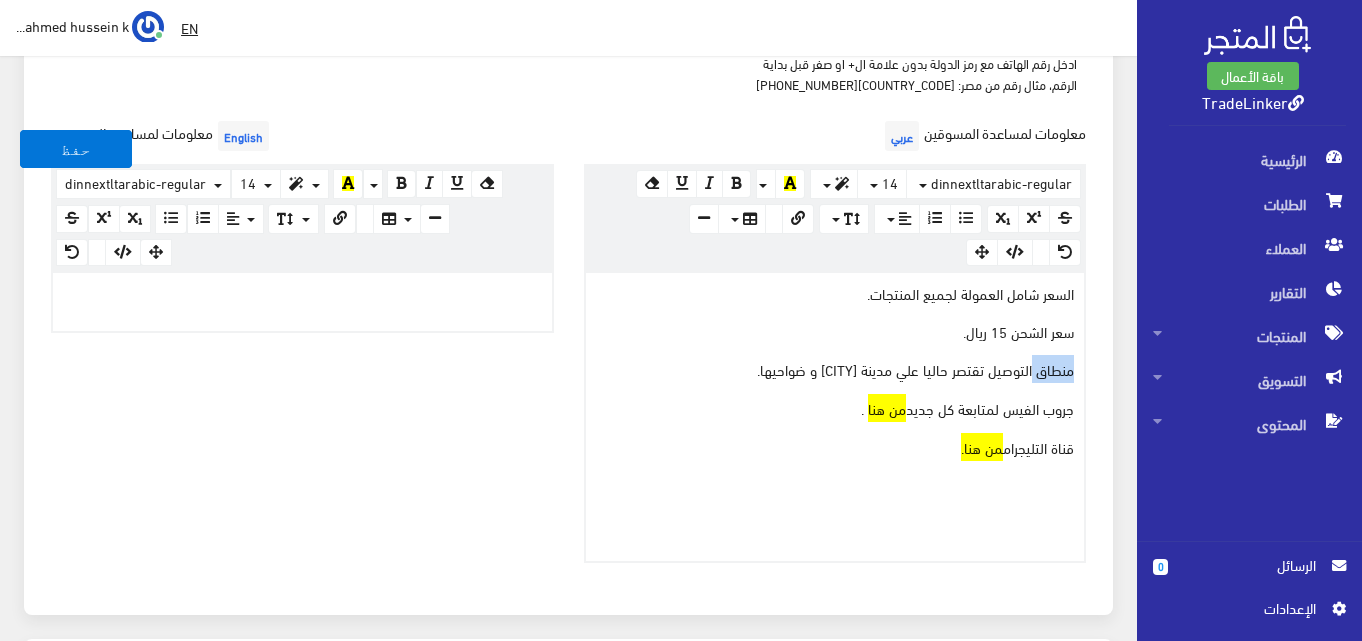 click on "منطاق التوصيل تقتصر حاليا علي مدينة [CITY] و ضواحيها." at bounding box center [835, 370] 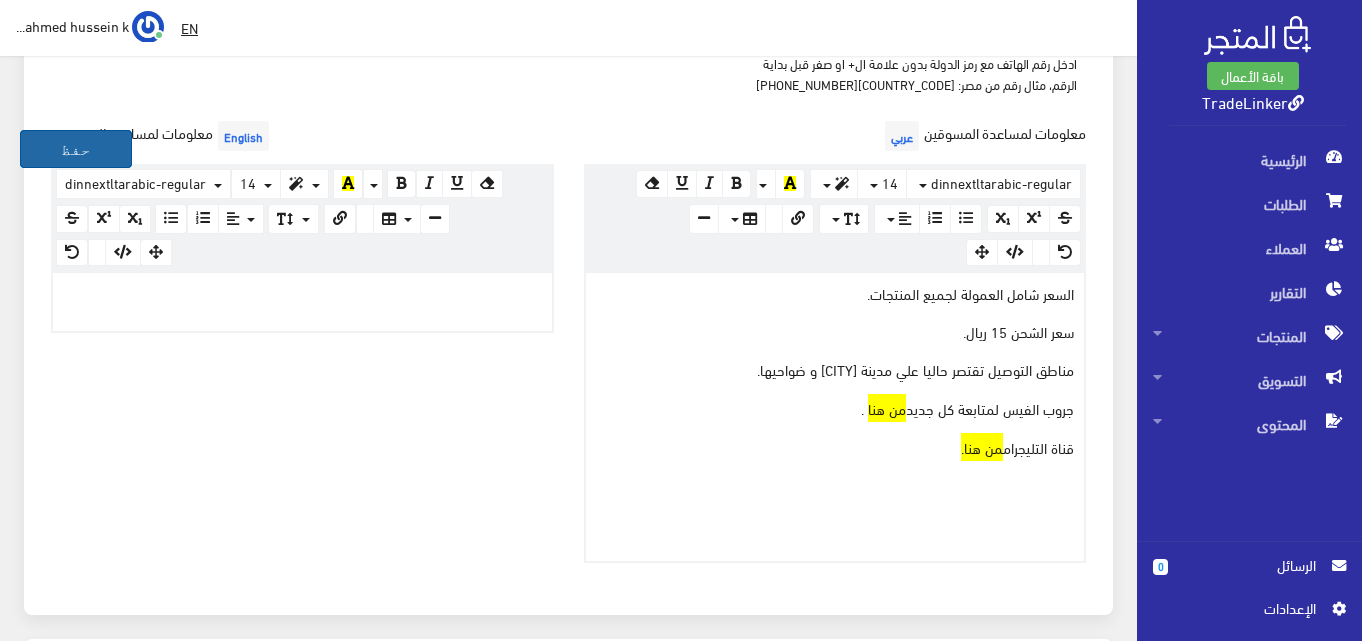 click on "حفظ" at bounding box center [76, 149] 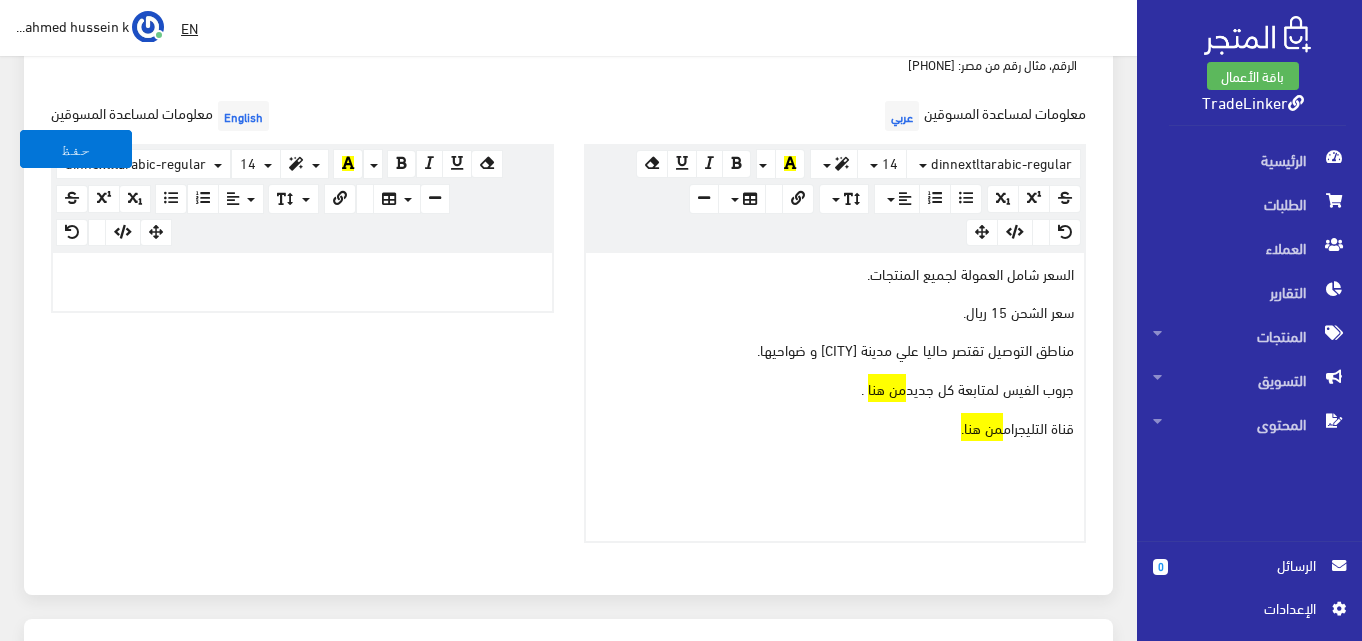 scroll, scrollTop: 600, scrollLeft: 0, axis: vertical 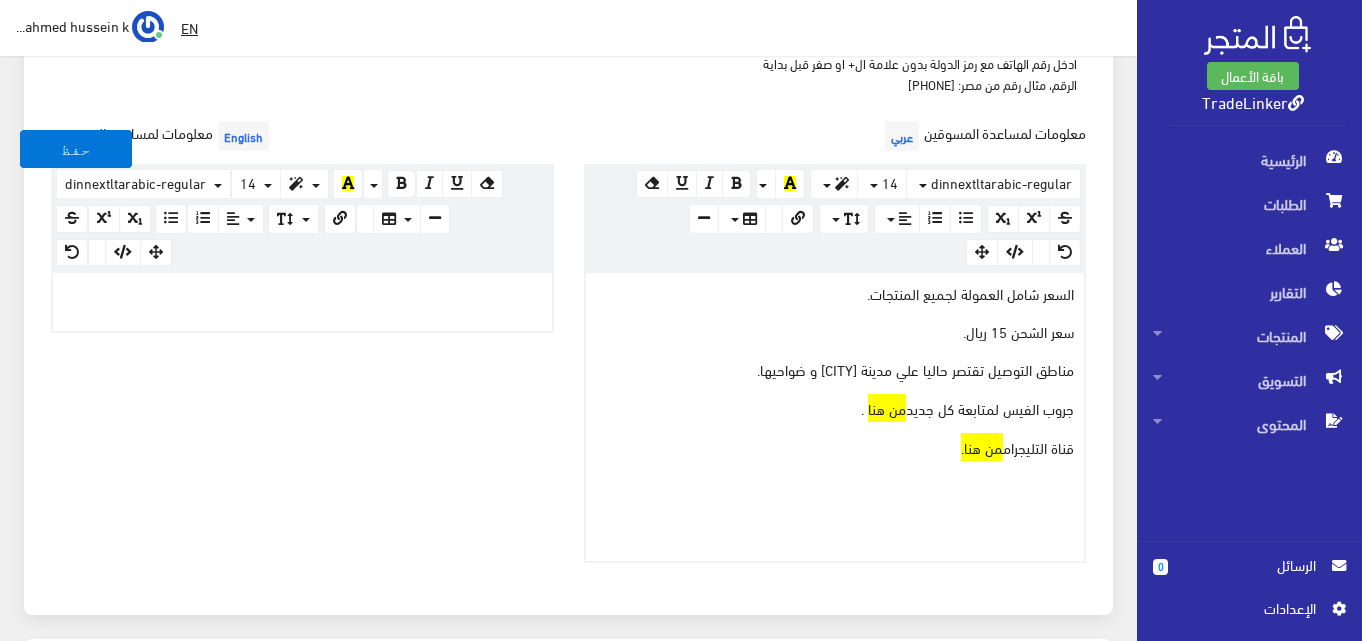 click on "السعر شامل العمولة لجميع المنتجات." at bounding box center (835, 294) 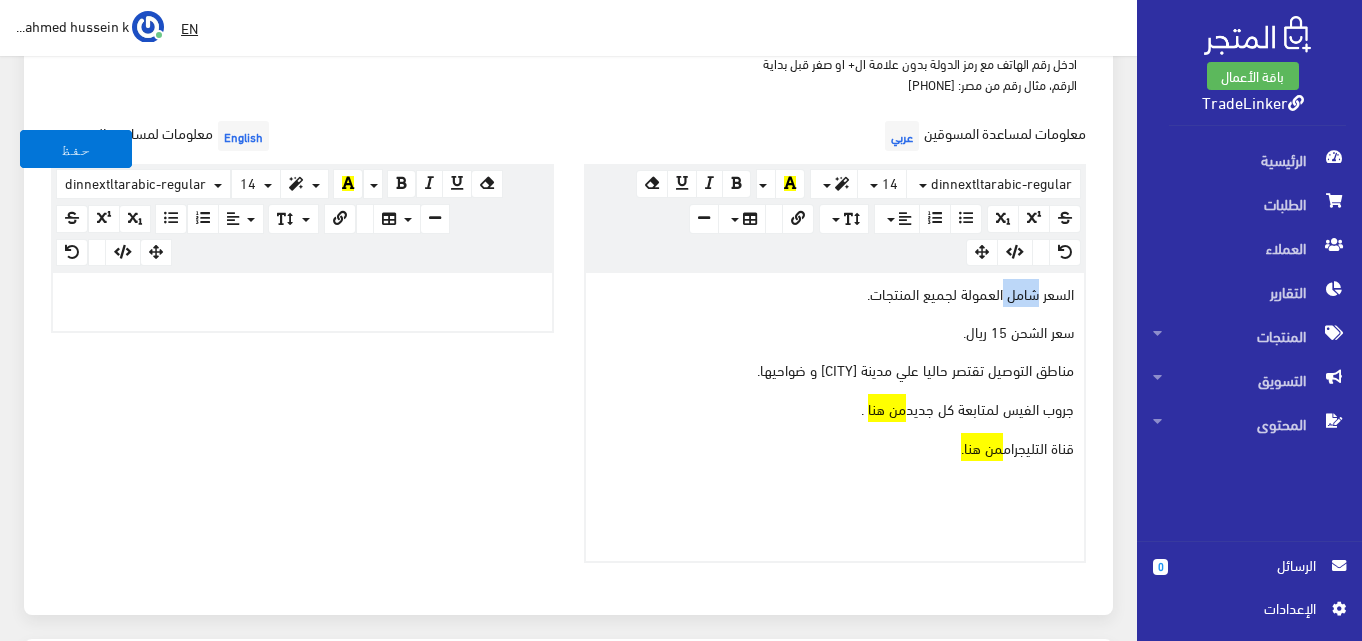 click on "السعر شامل العمولة لجميع المنتجات." at bounding box center [835, 294] 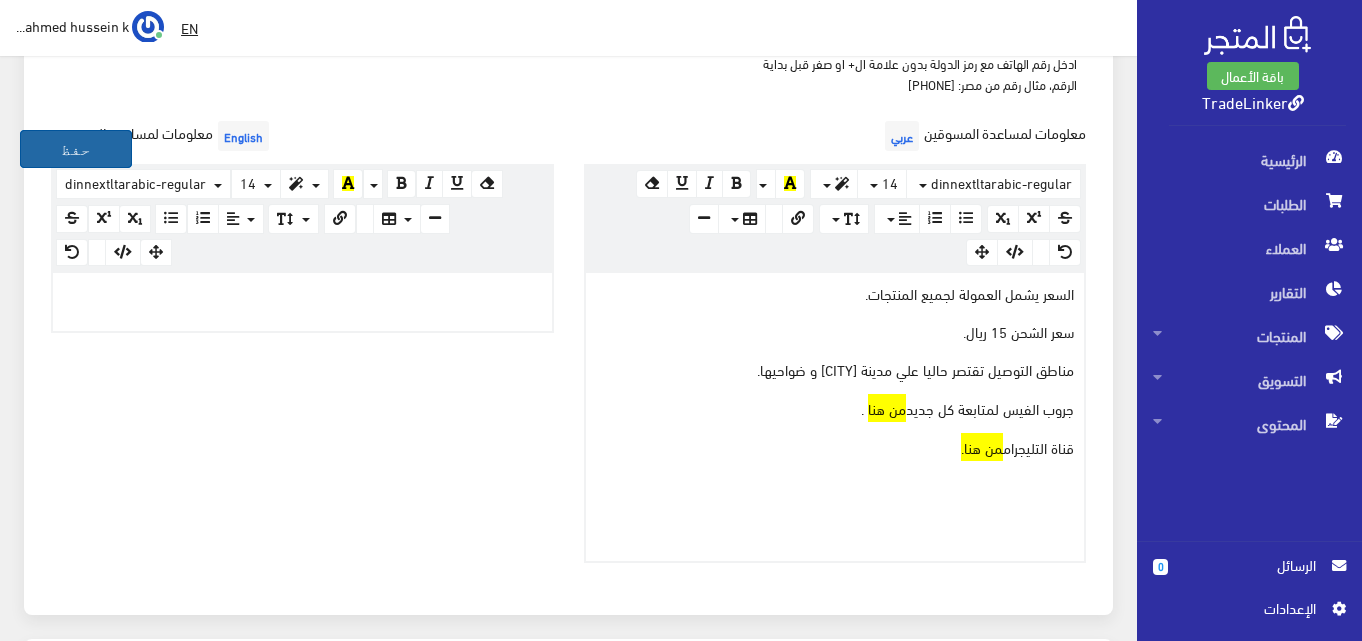 click on "حفظ" at bounding box center [76, 149] 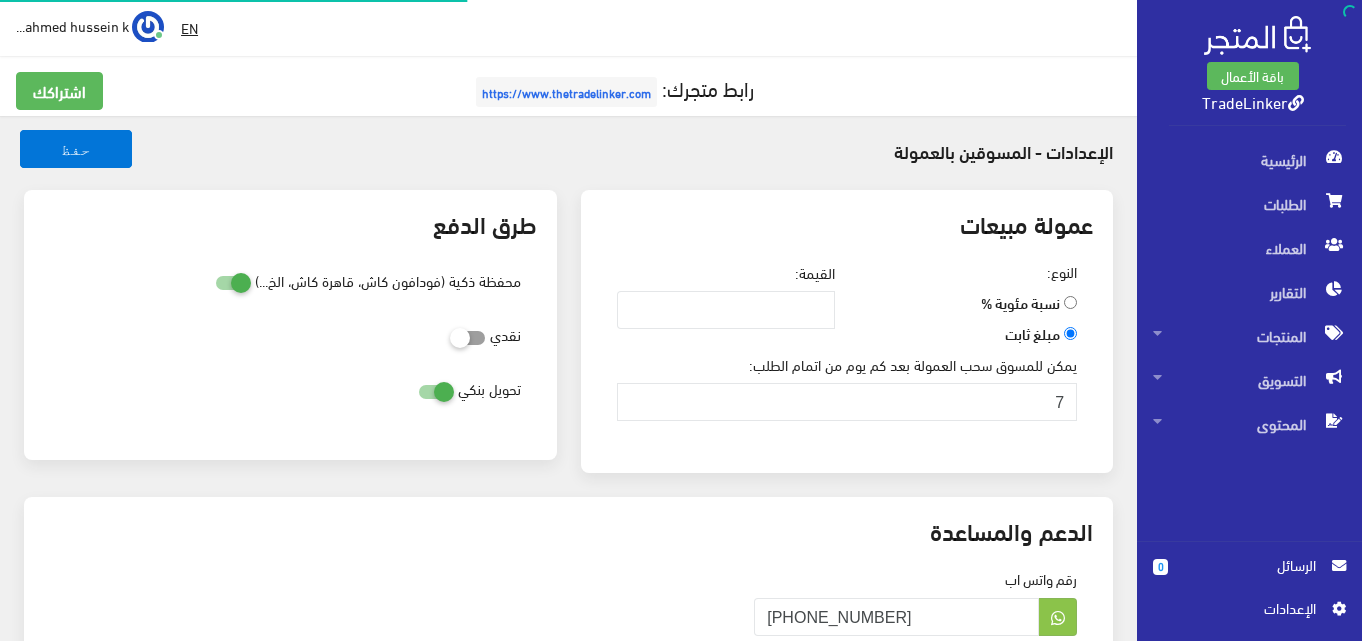 scroll, scrollTop: 0, scrollLeft: 0, axis: both 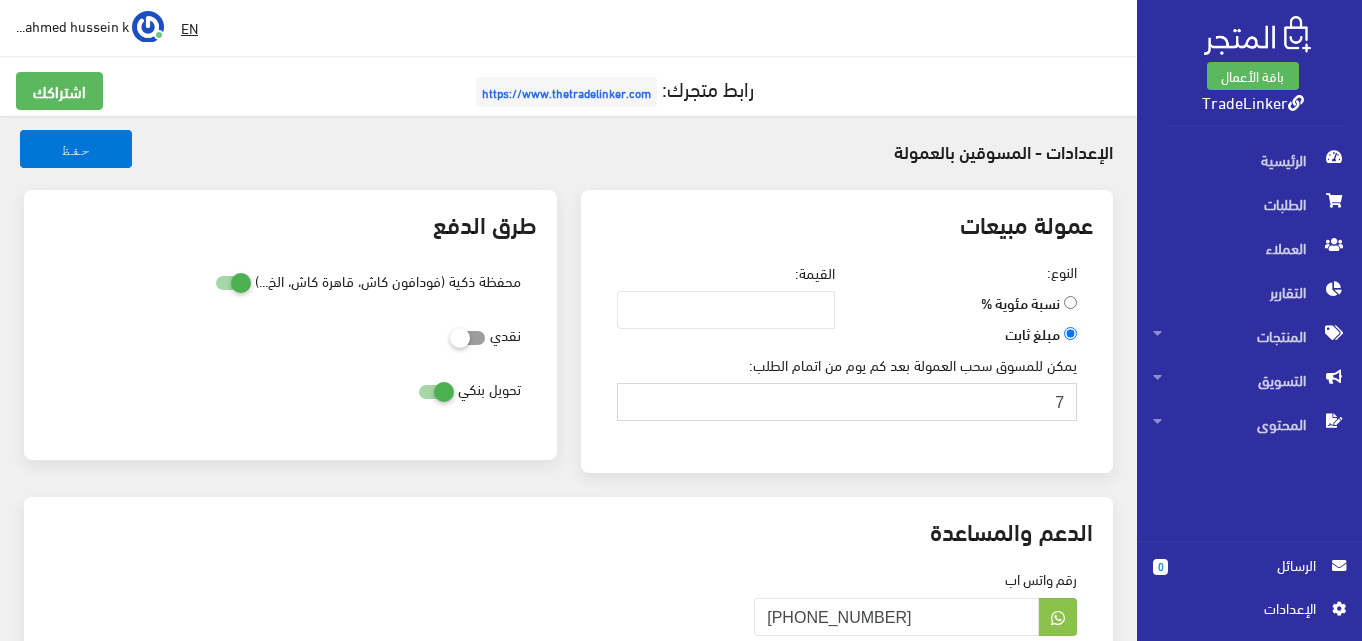 click on "7" at bounding box center (847, 402) 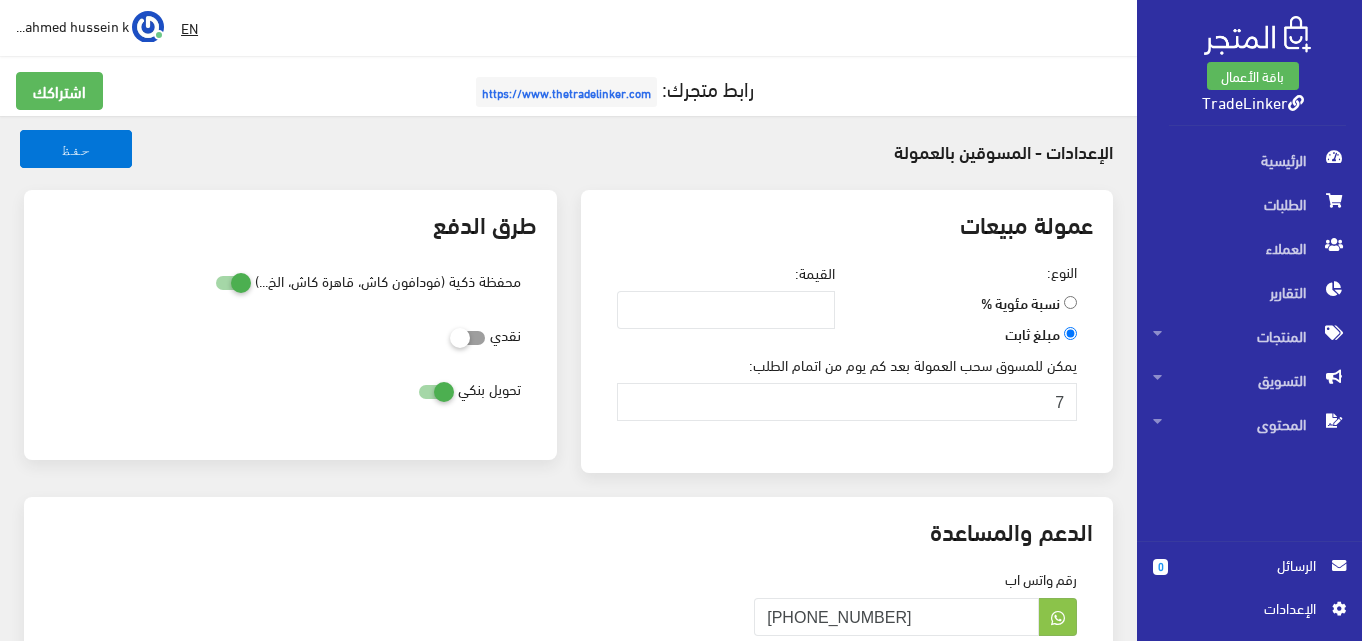 click on "يمكن للمسوق سحب العمولة بعد كم يوم من اتمام الطلب:
[NUMBER]" at bounding box center [847, 395] 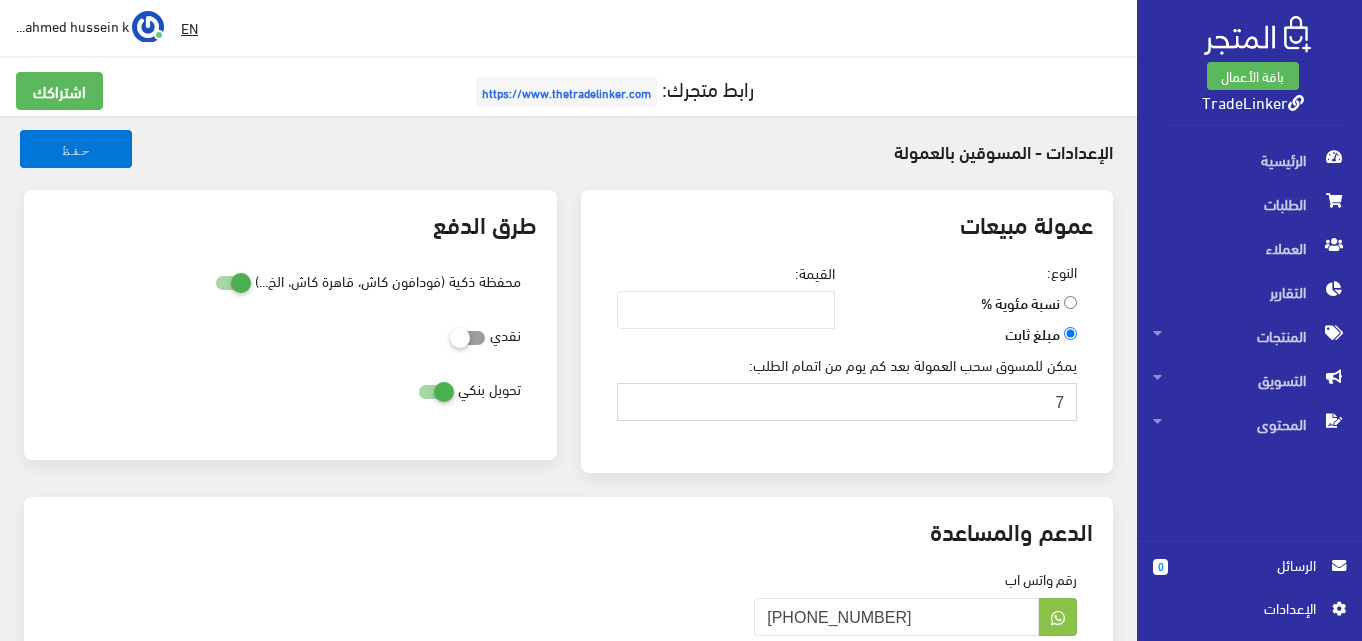 click on "7" at bounding box center (847, 402) 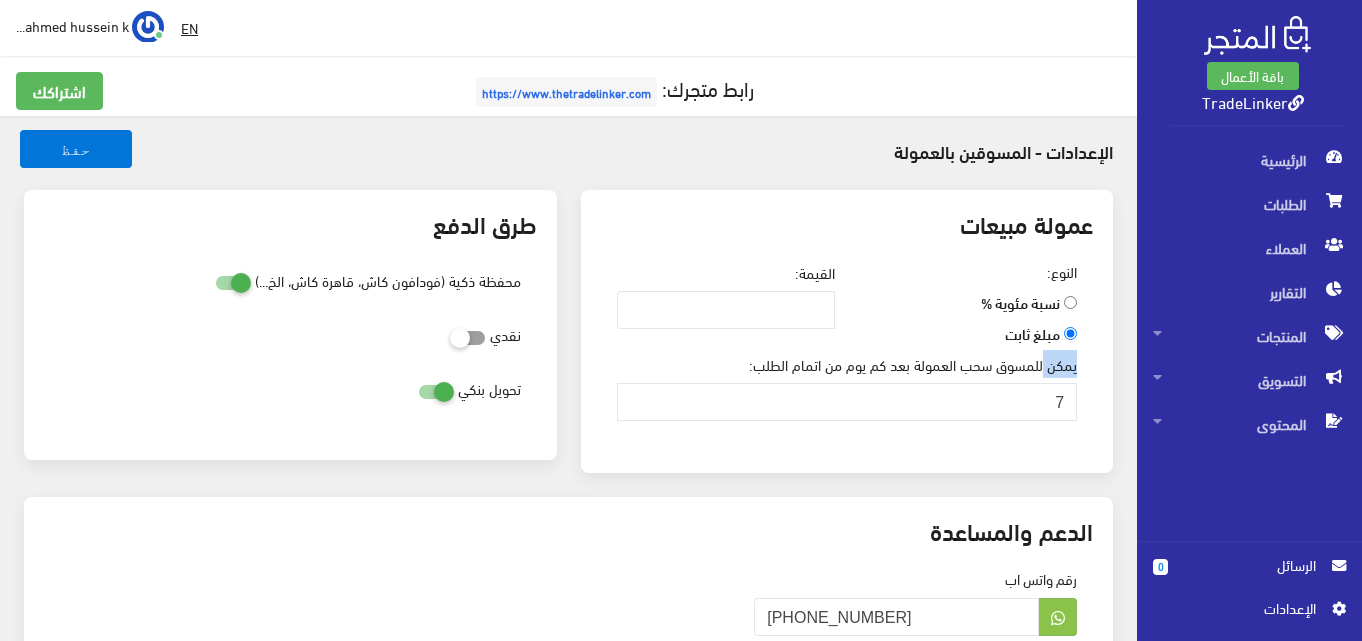 click on "يمكن للمسوق سحب العمولة بعد كم يوم من اتمام الطلب:" at bounding box center (913, 364) 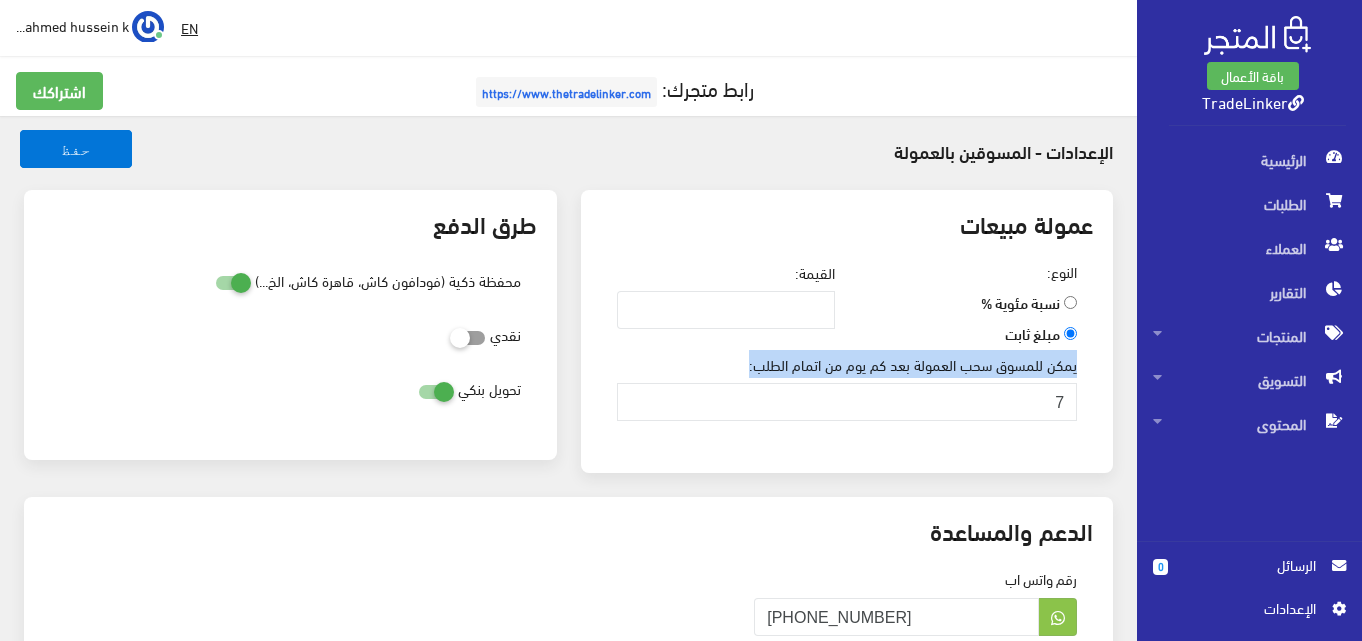 click on "يمكن للمسوق سحب العمولة بعد كم يوم من اتمام الطلب:" at bounding box center [913, 364] 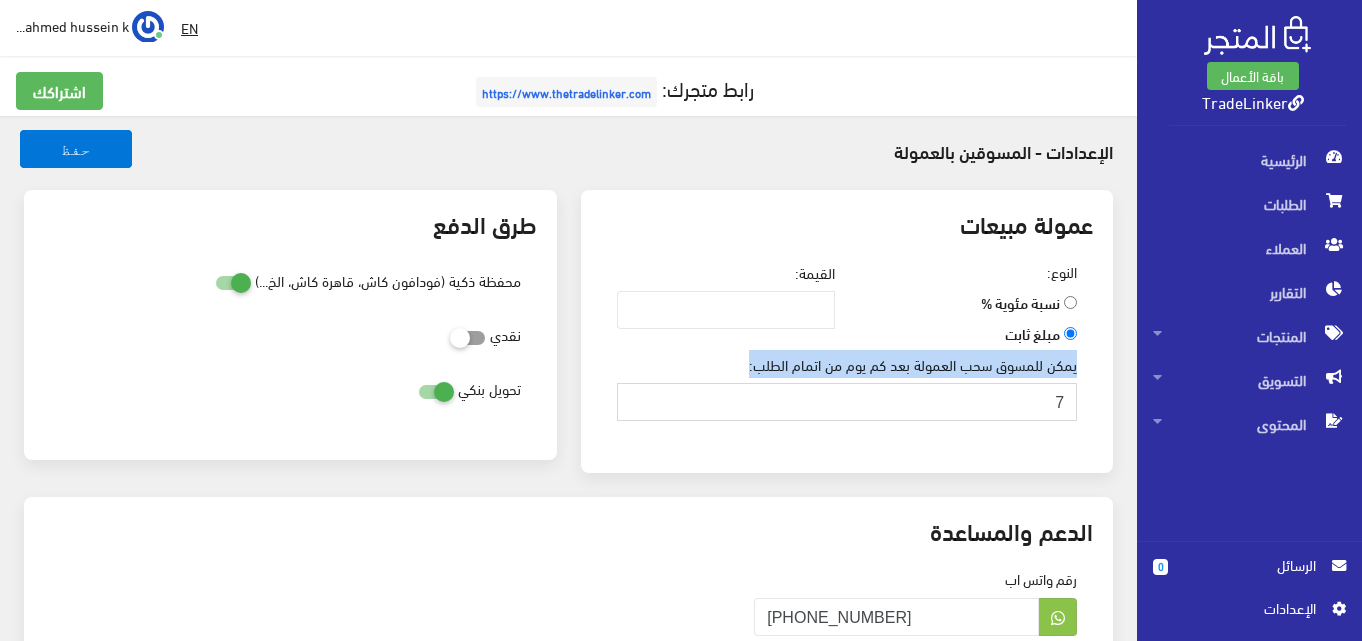 click on "7" at bounding box center (847, 402) 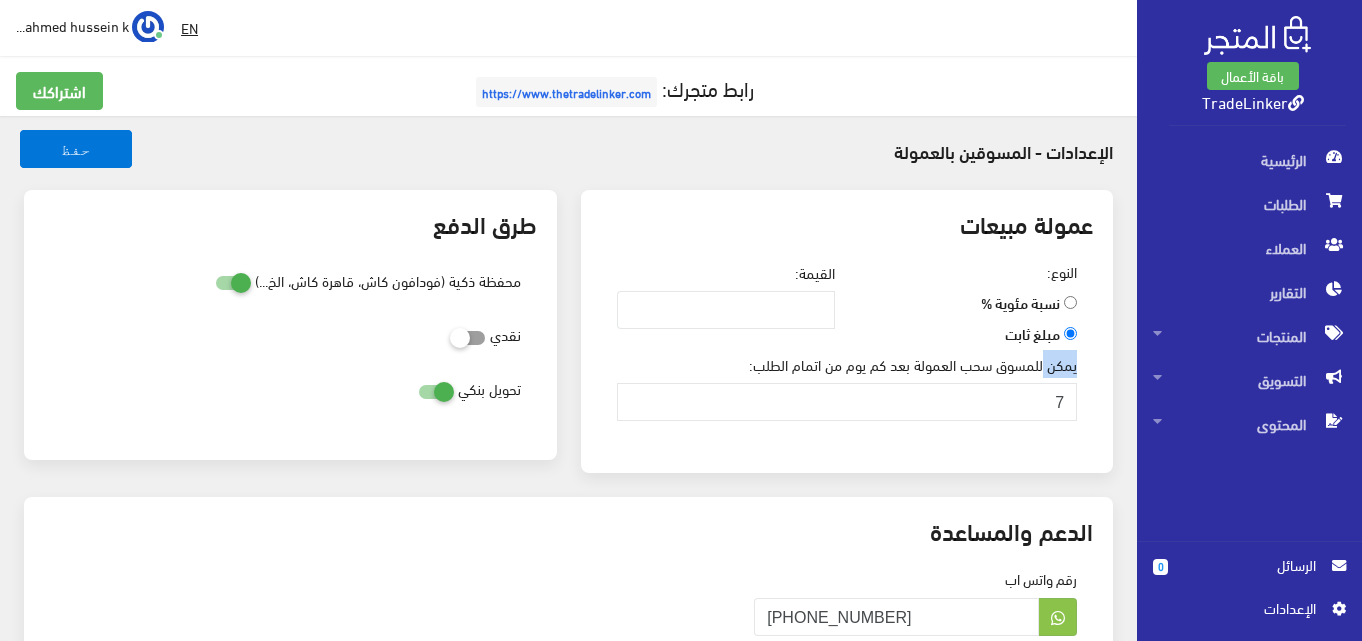 click on "يمكن للمسوق سحب العمولة بعد كم يوم من اتمام الطلب:" at bounding box center [913, 364] 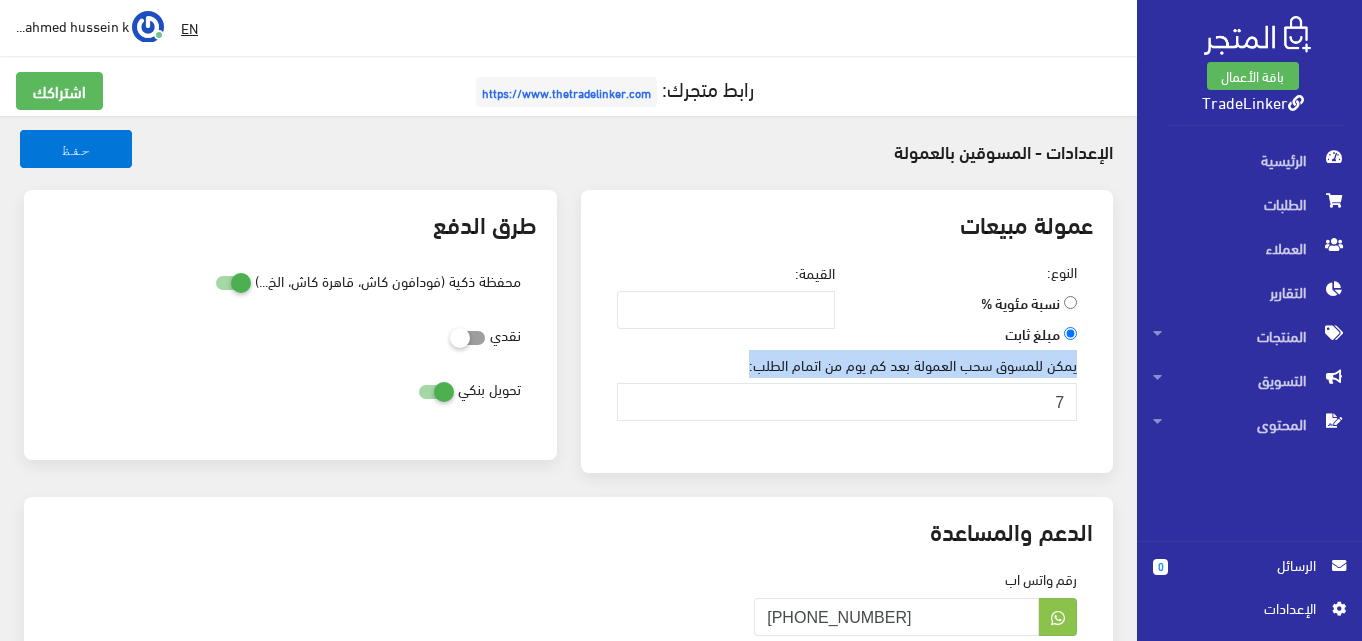 click on "يمكن للمسوق سحب العمولة بعد كم يوم من اتمام الطلب:" at bounding box center [913, 364] 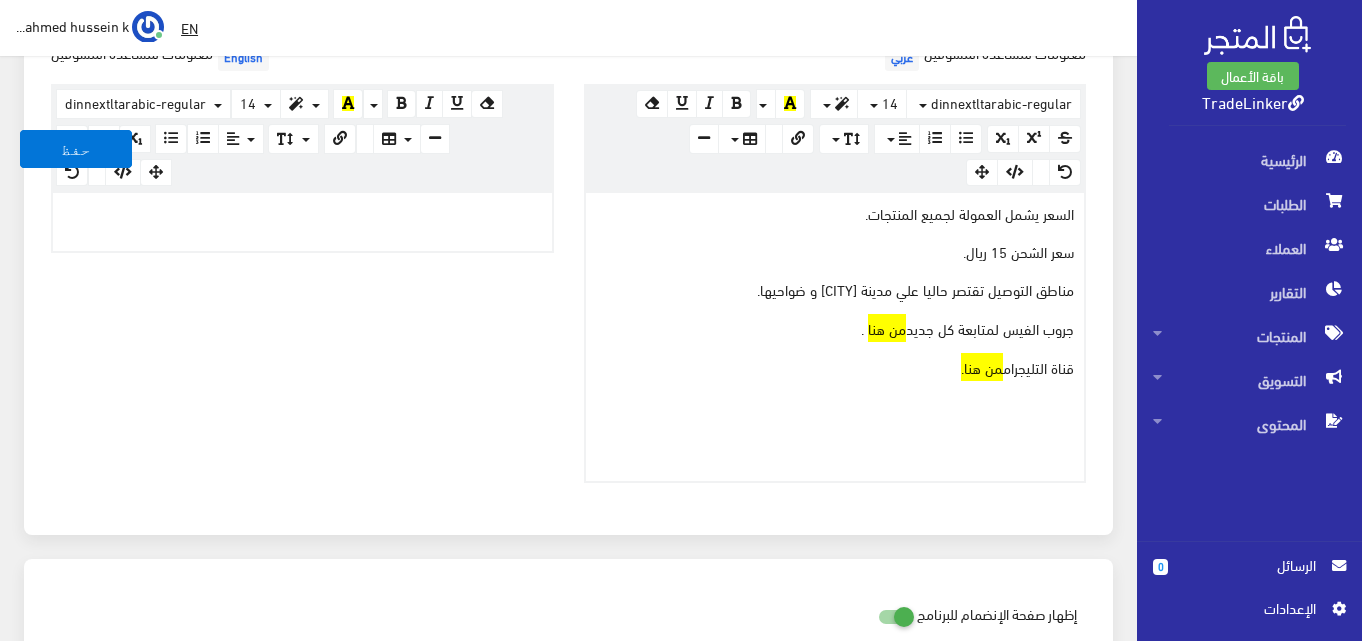 scroll, scrollTop: 700, scrollLeft: 0, axis: vertical 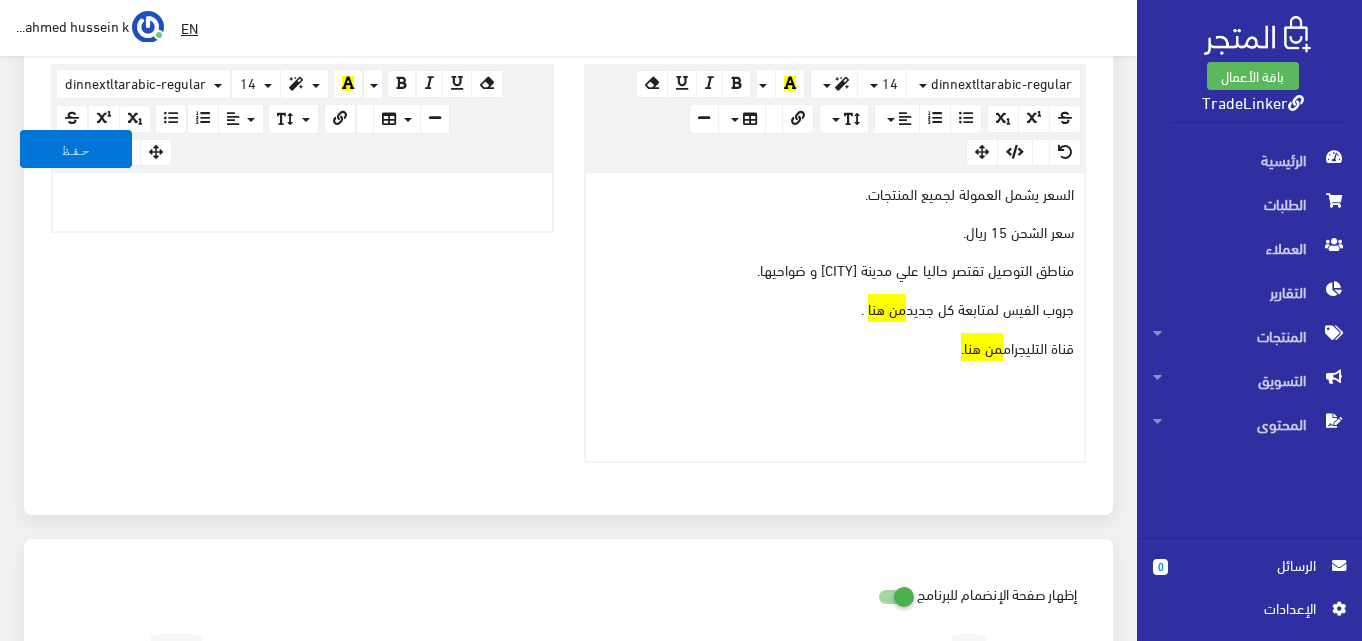click on "سعر الشحن 15 ريال." at bounding box center (835, 232) 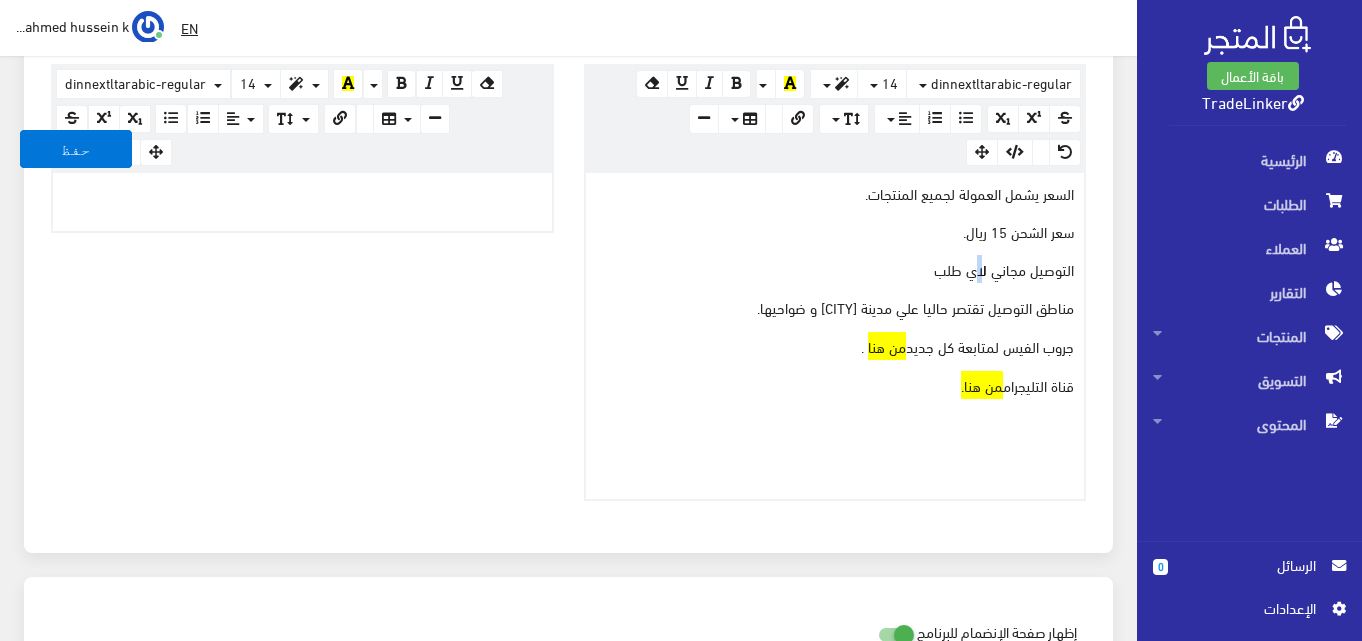 click on "التوصيل مجاني لاي طلب" at bounding box center (835, 270) 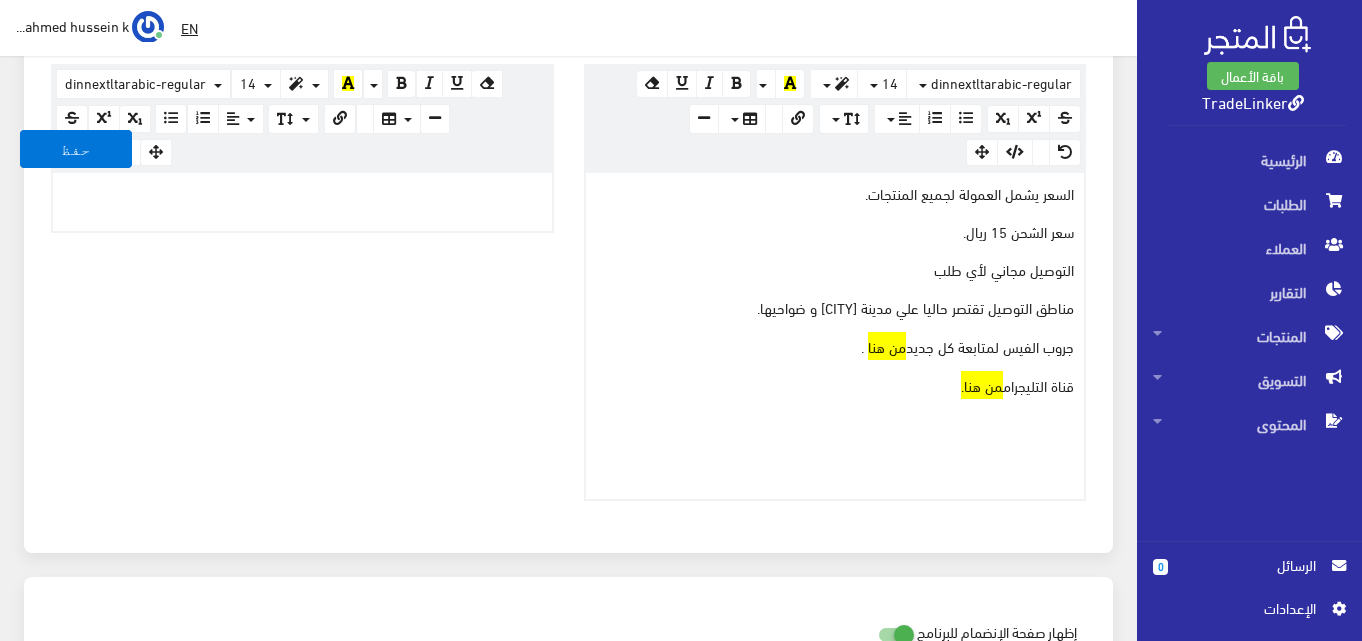 click on "التوصيل مجاني لأي طلب" at bounding box center [835, 270] 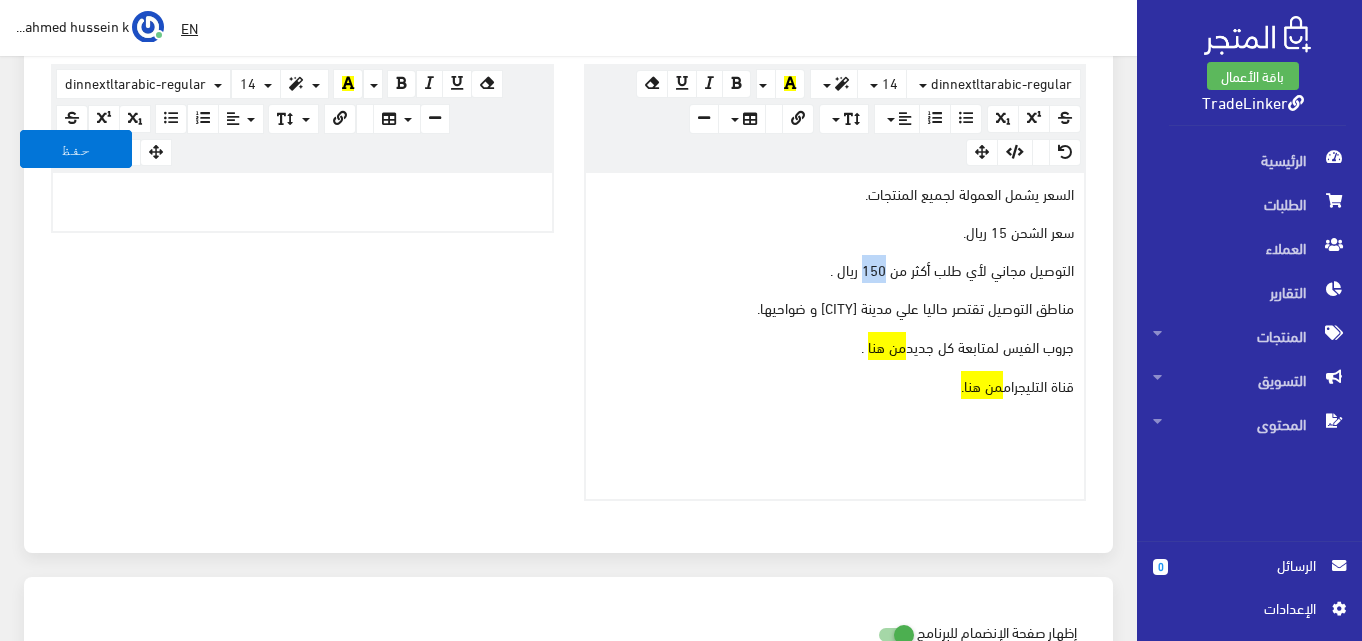 drag, startPoint x: 891, startPoint y: 259, endPoint x: 870, endPoint y: 263, distance: 21.377558 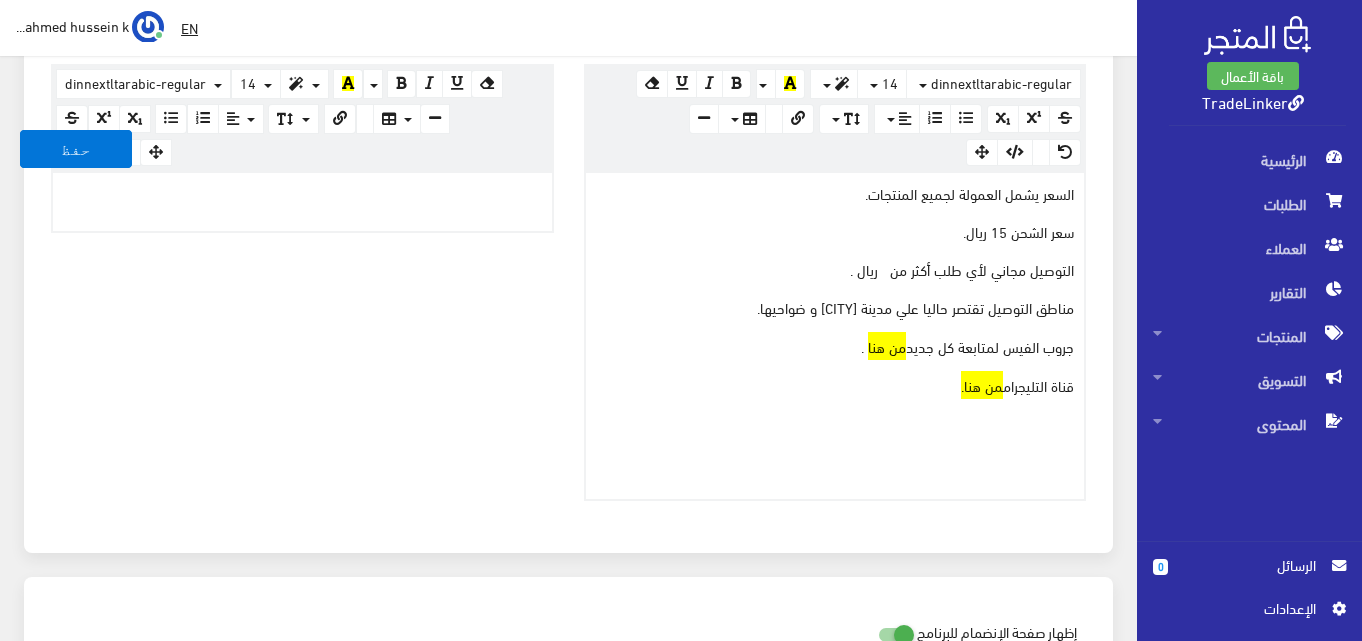 click on "التوصيل مجاني لأي طلب أكثر من   ريال ." at bounding box center (835, 270) 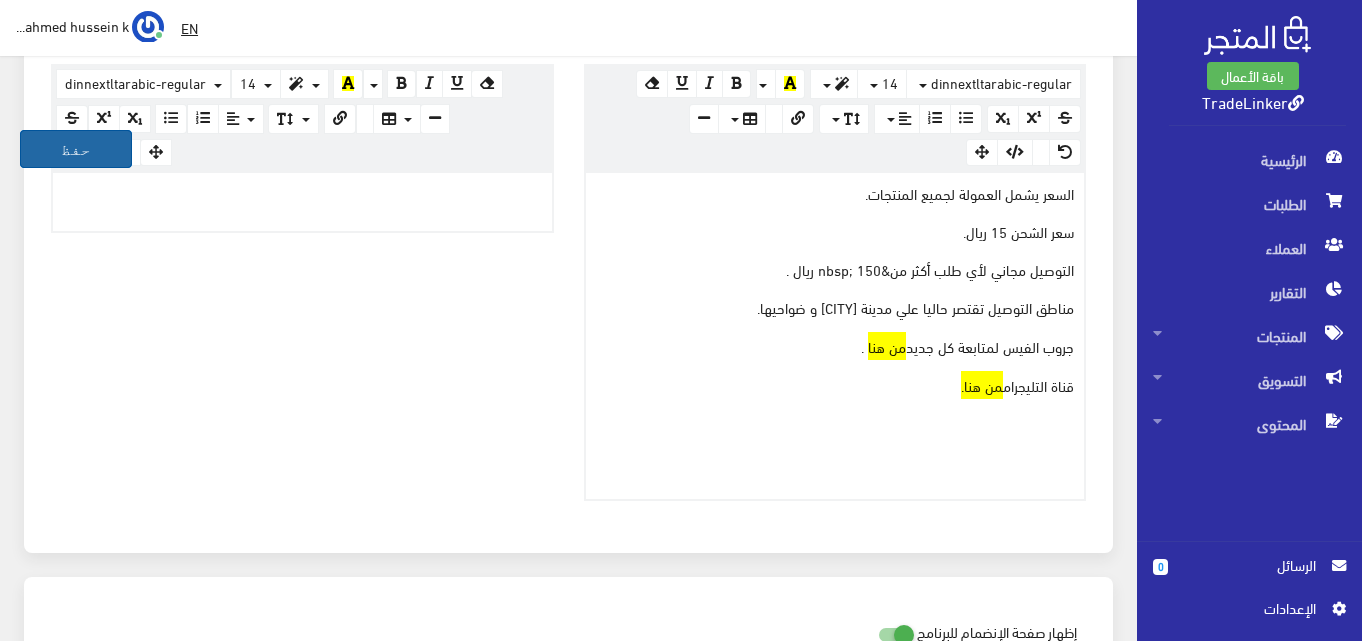 click on "حفظ" at bounding box center (76, 149) 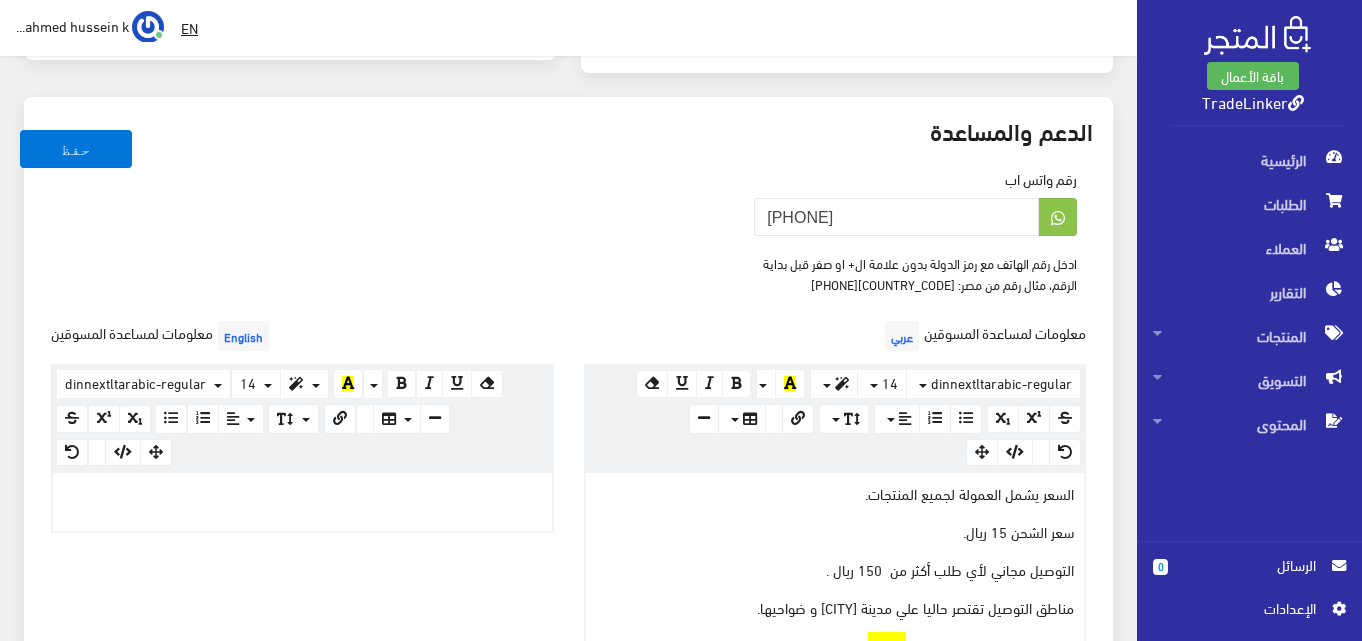 scroll, scrollTop: 600, scrollLeft: 0, axis: vertical 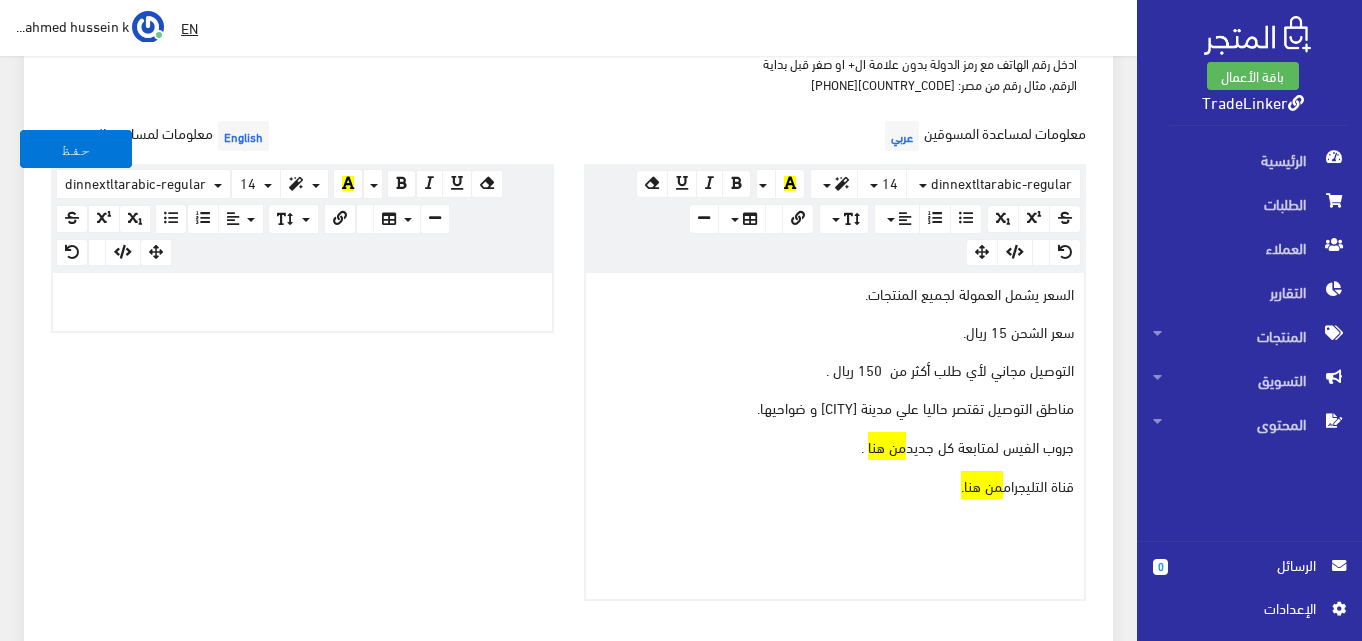 click on "السعر يشمل العمولة لجميع المنتجات." at bounding box center [835, 294] 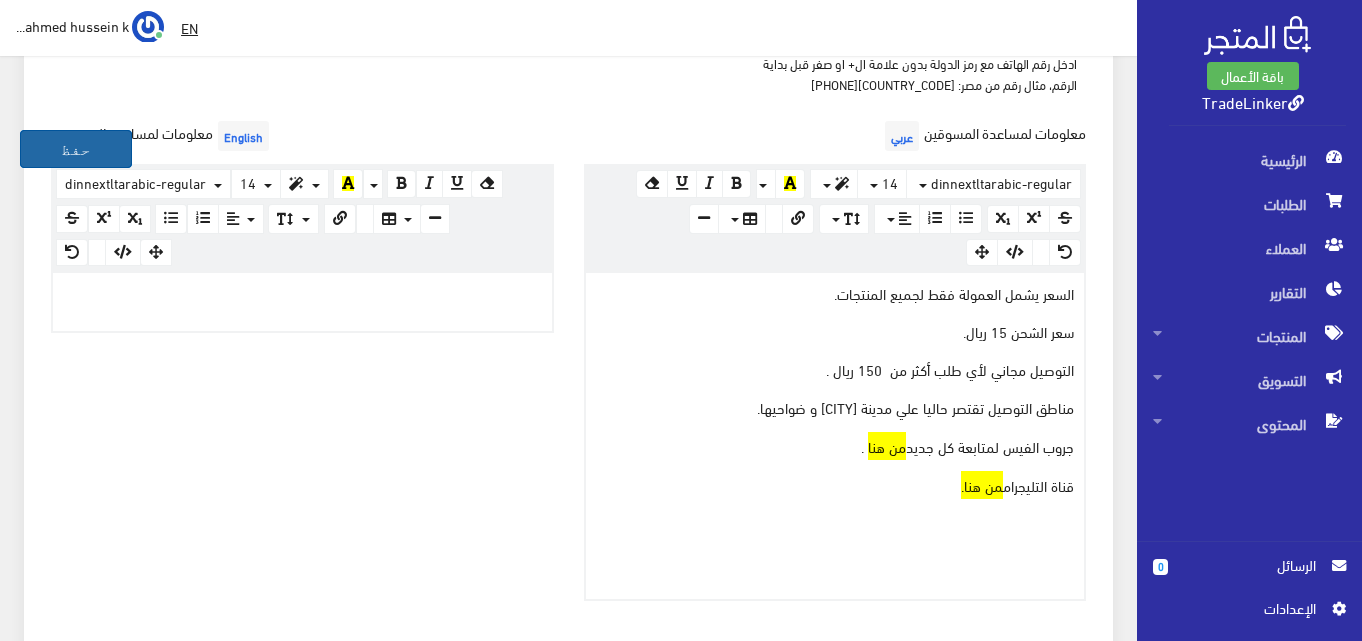 click on "حفظ" at bounding box center [76, 149] 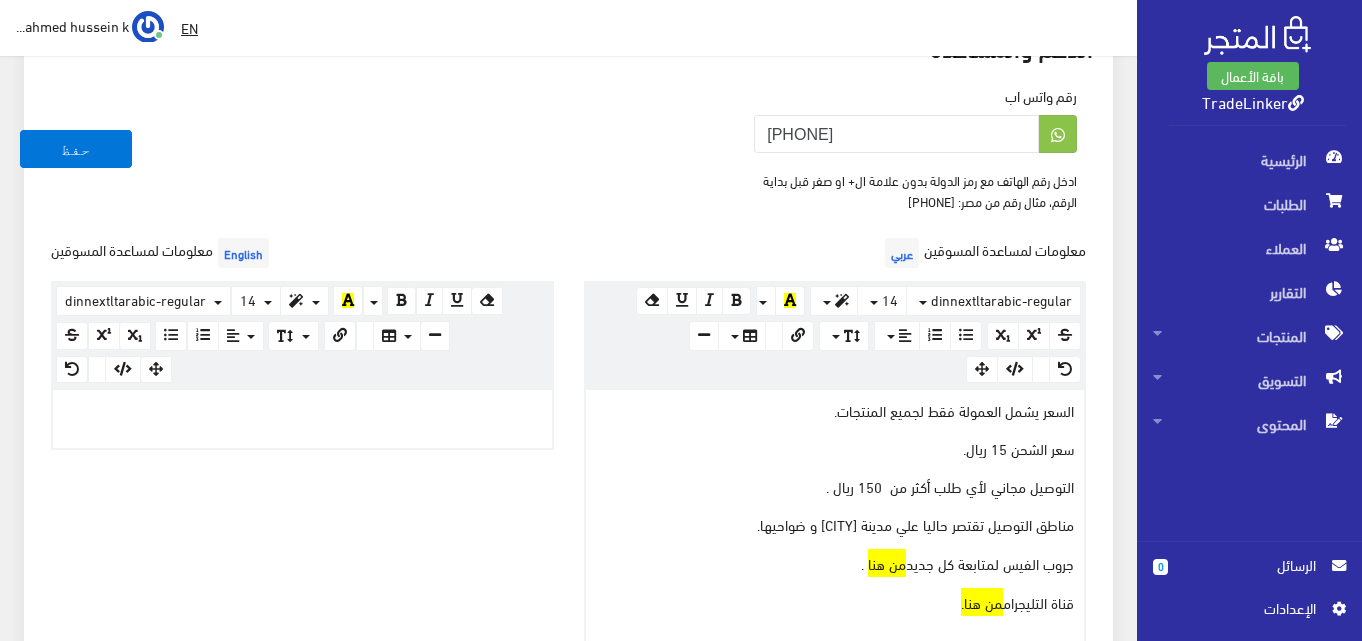 scroll, scrollTop: 500, scrollLeft: 0, axis: vertical 